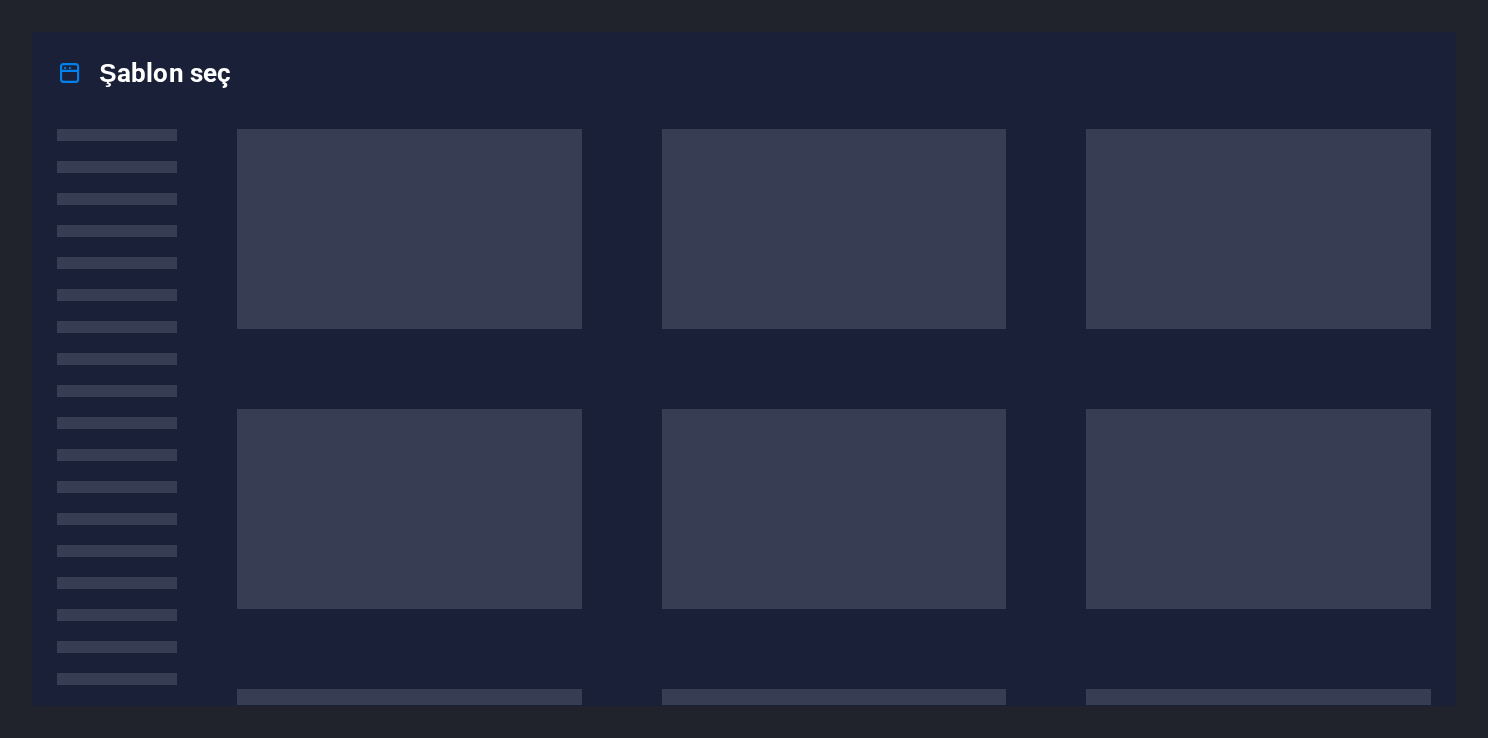 scroll, scrollTop: 0, scrollLeft: 0, axis: both 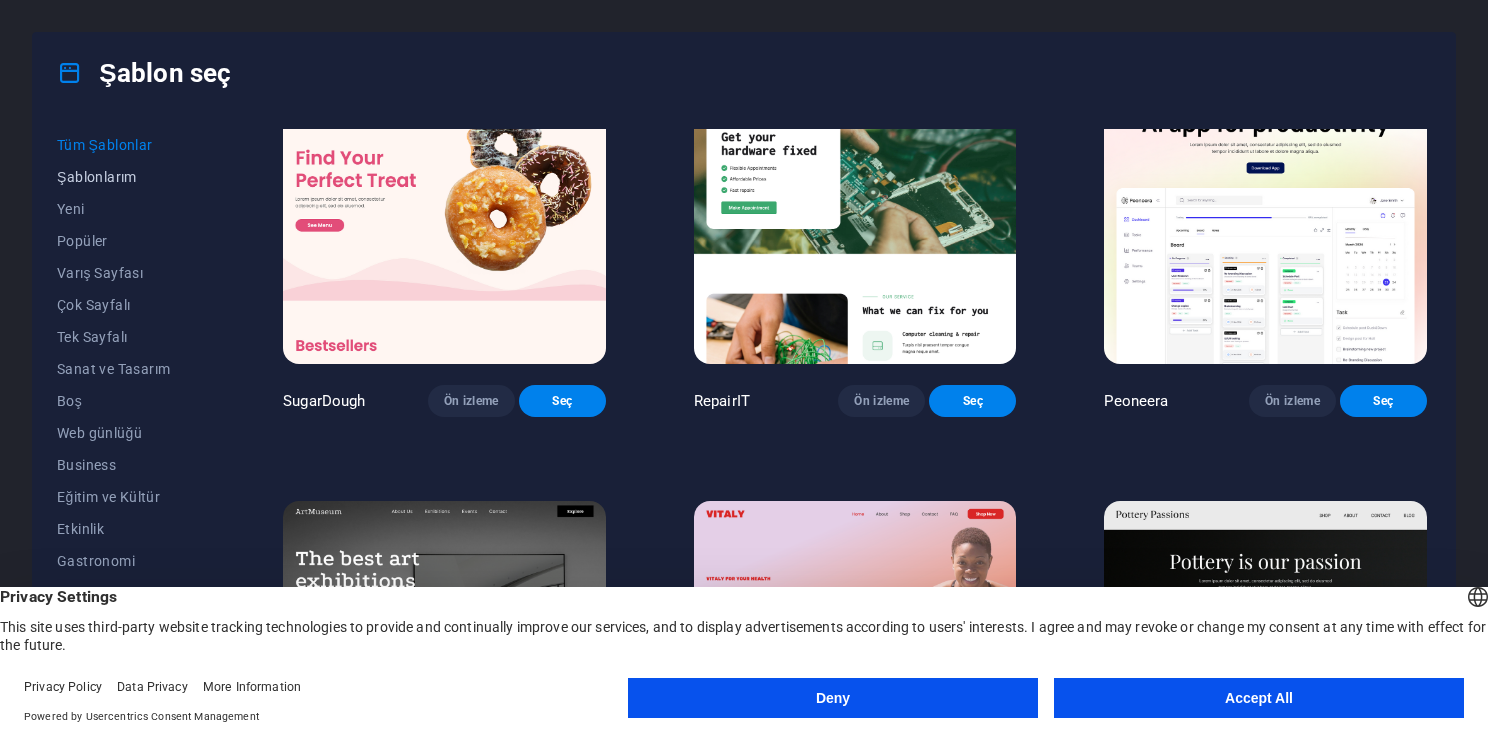 click on "Şablonlarım" at bounding box center (126, 177) 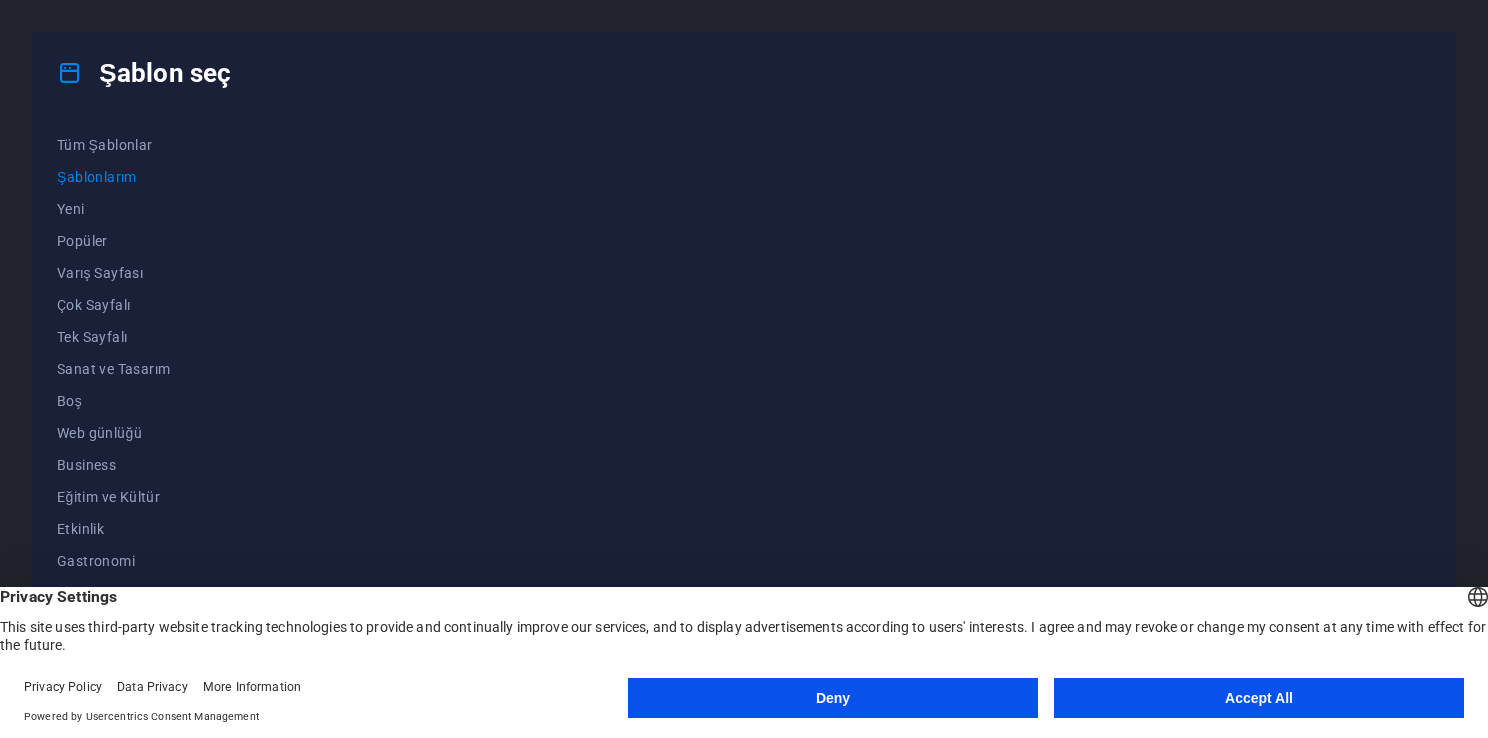 click on "Accept All" at bounding box center [1259, 698] 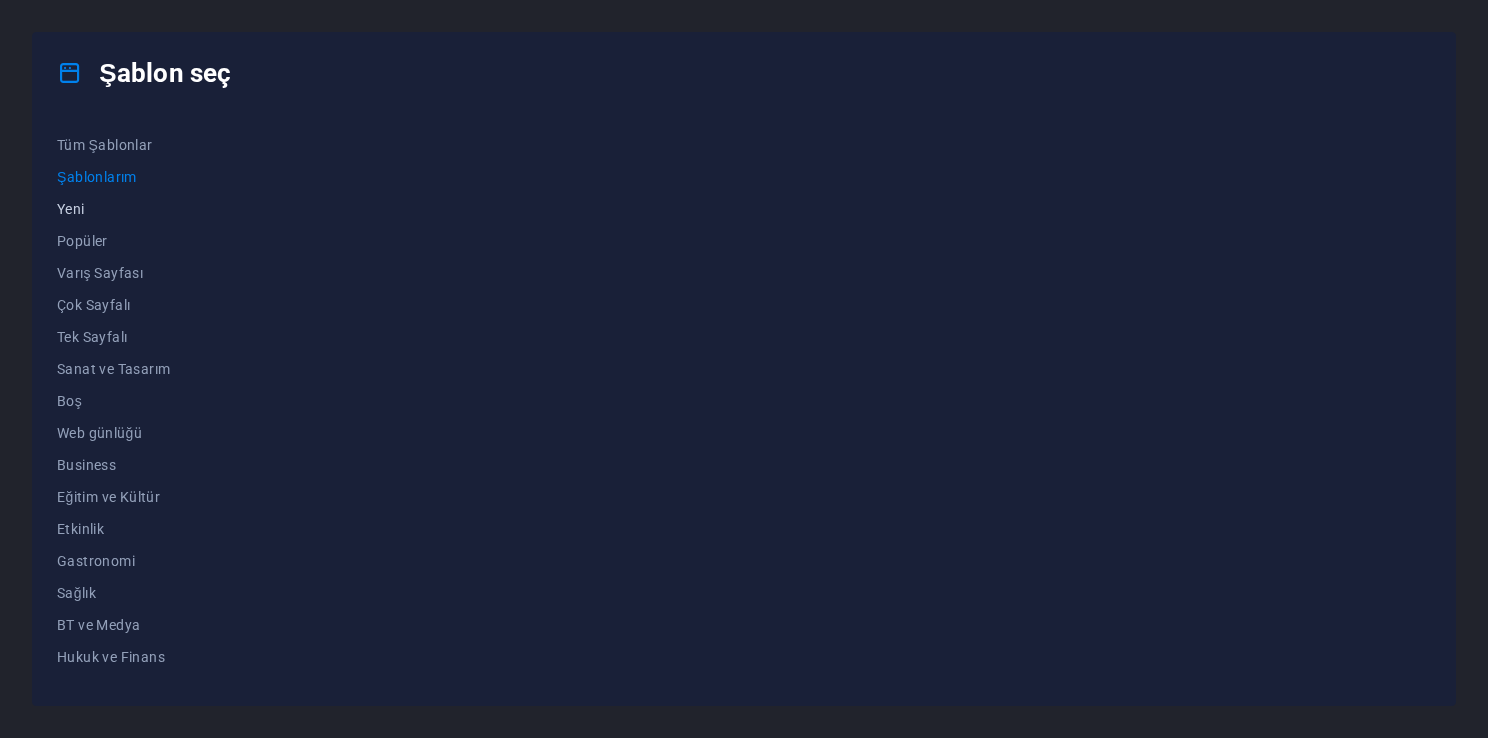 click on "Yeni" at bounding box center [126, 209] 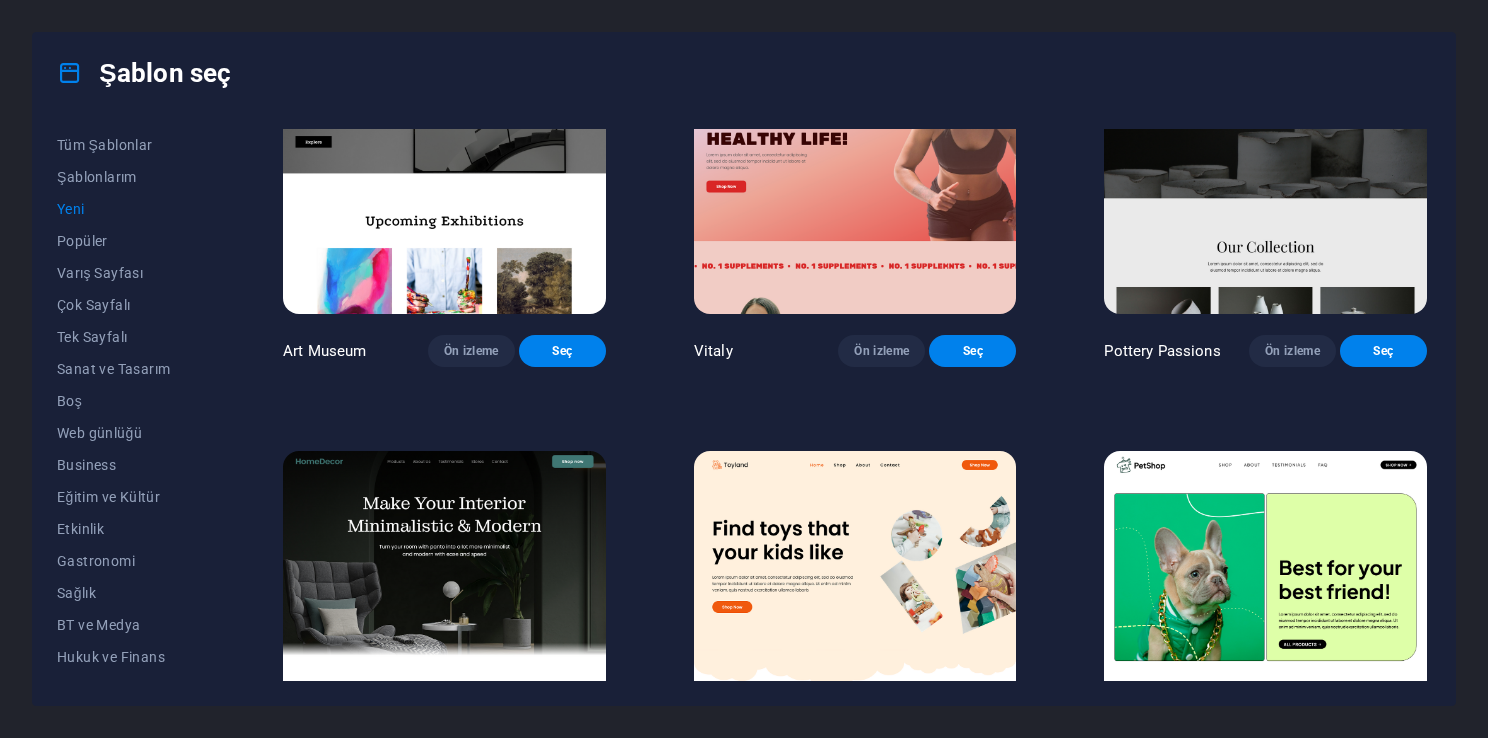 scroll, scrollTop: 533, scrollLeft: 0, axis: vertical 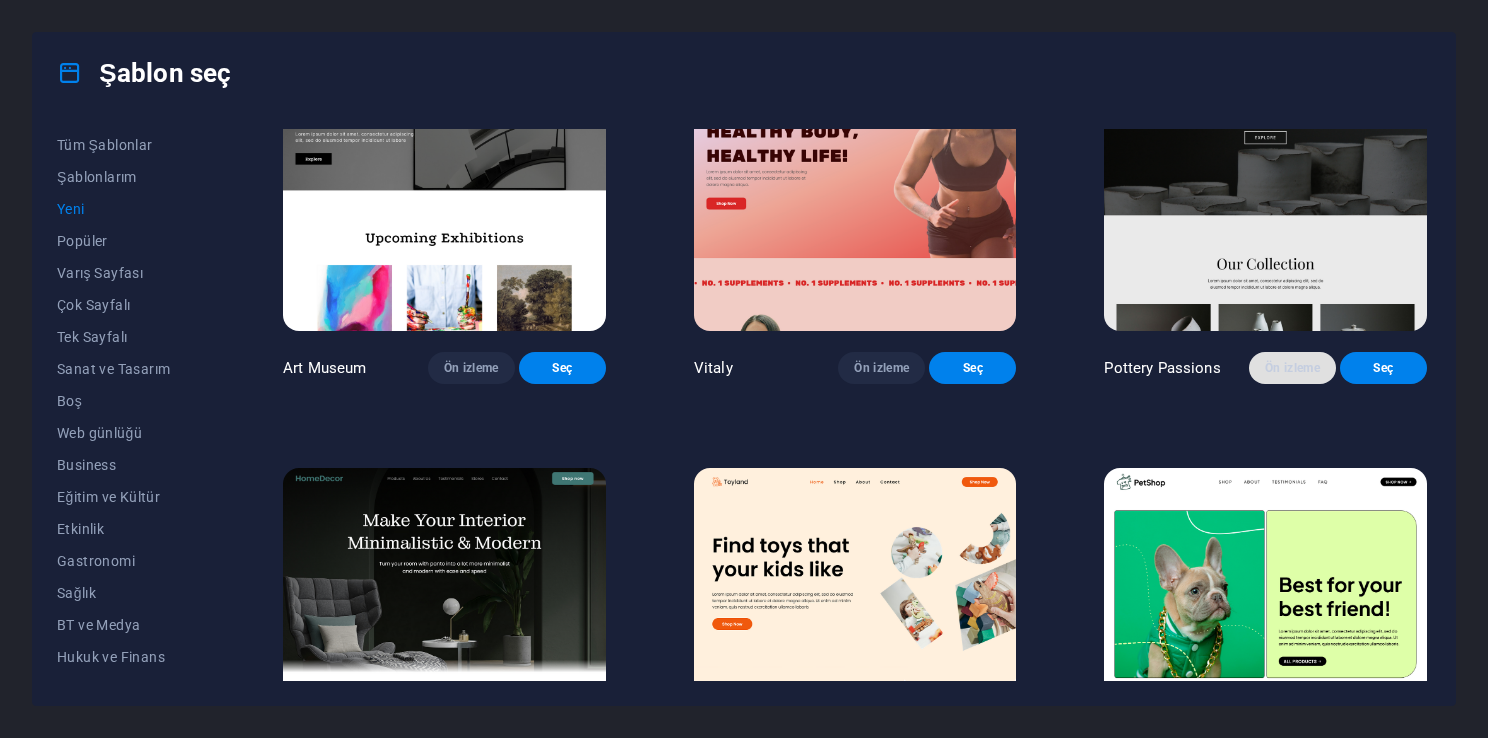 click on "Ön izleme" at bounding box center (1292, 368) 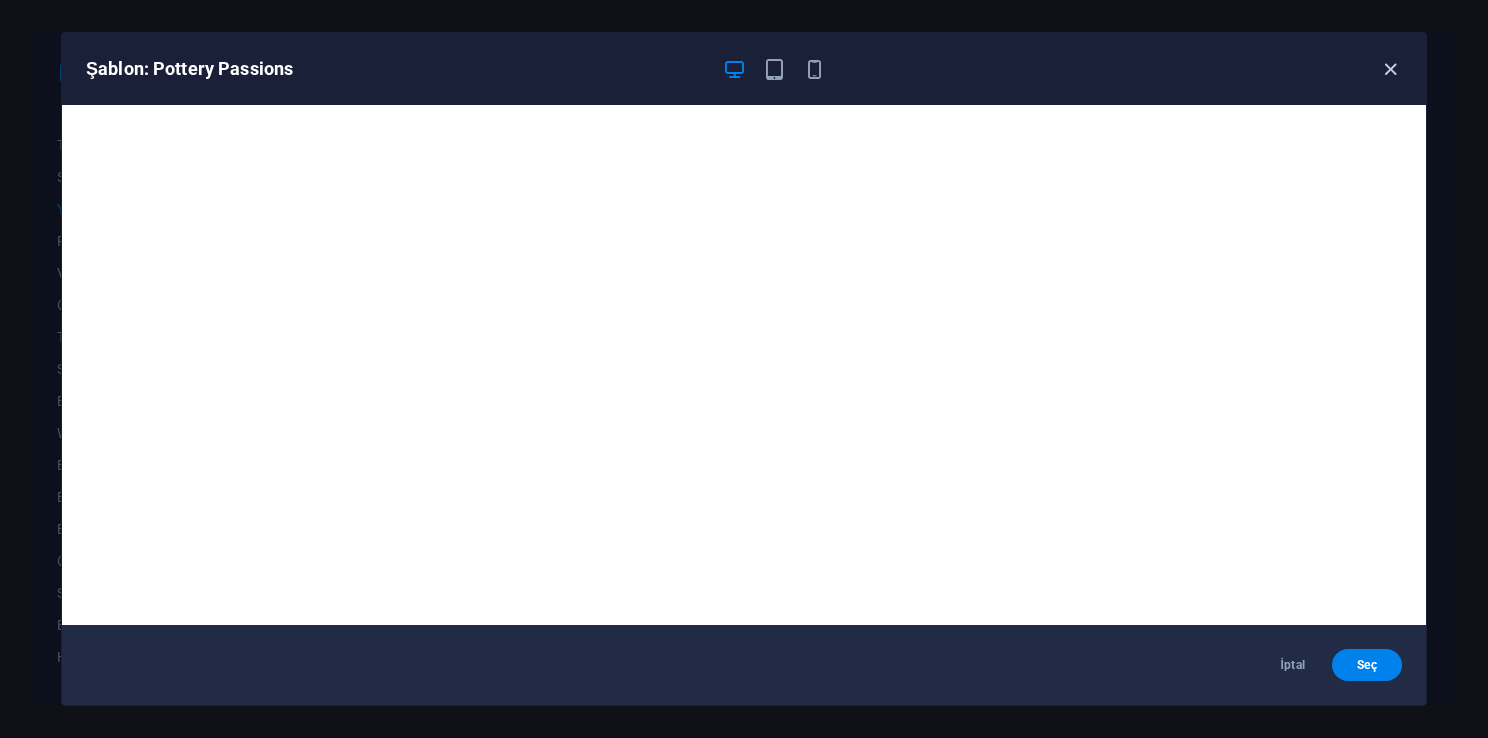click at bounding box center [1390, 69] 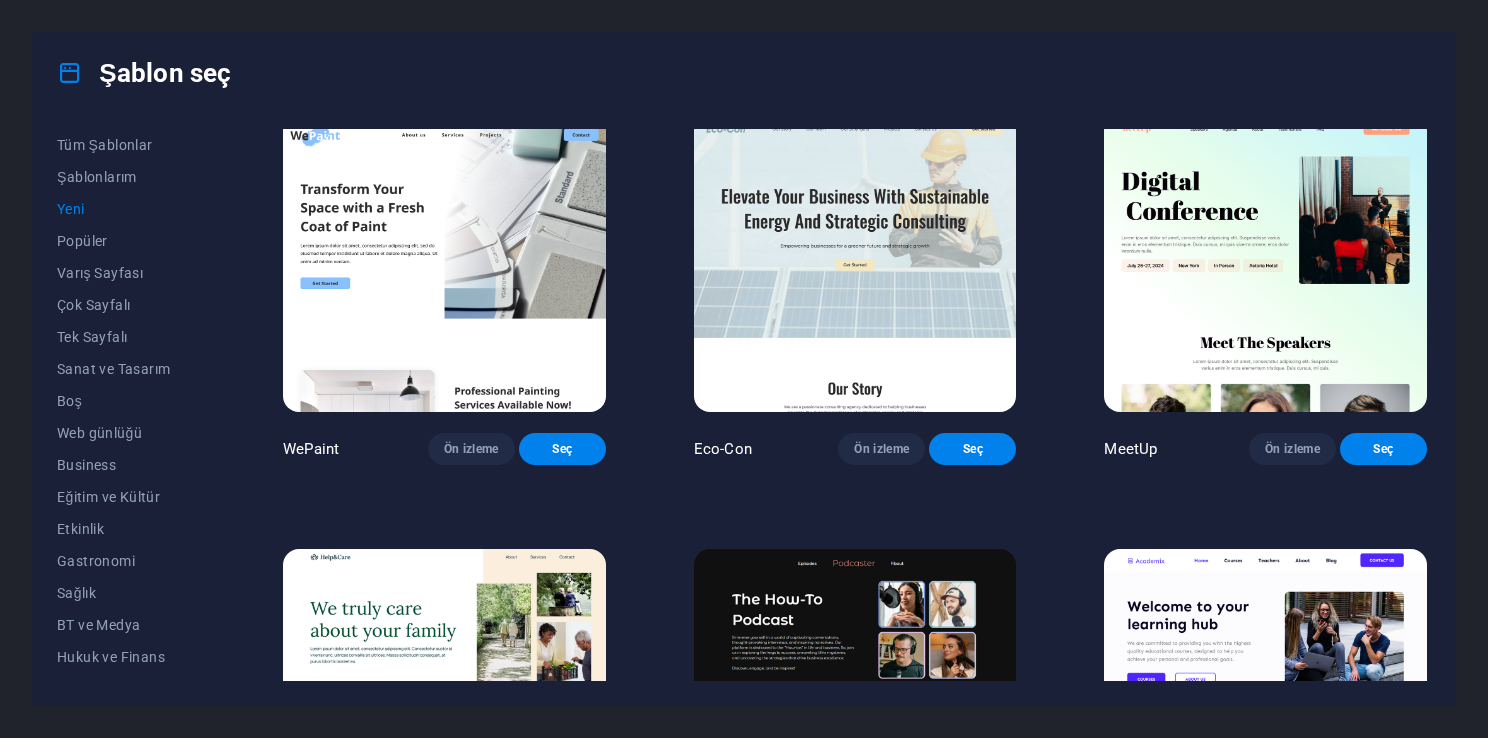 scroll, scrollTop: 1800, scrollLeft: 0, axis: vertical 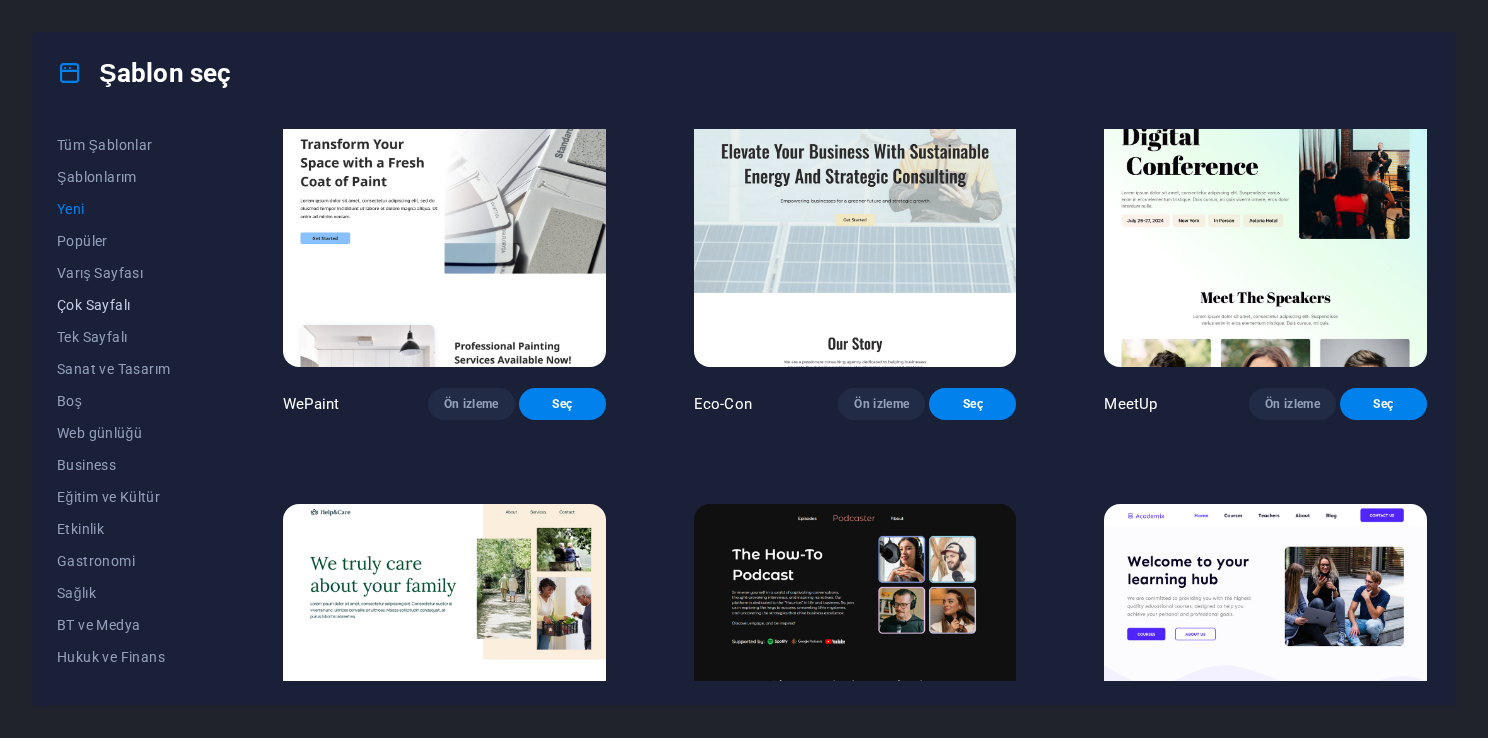 click on "Çok Sayfalı" at bounding box center [126, 305] 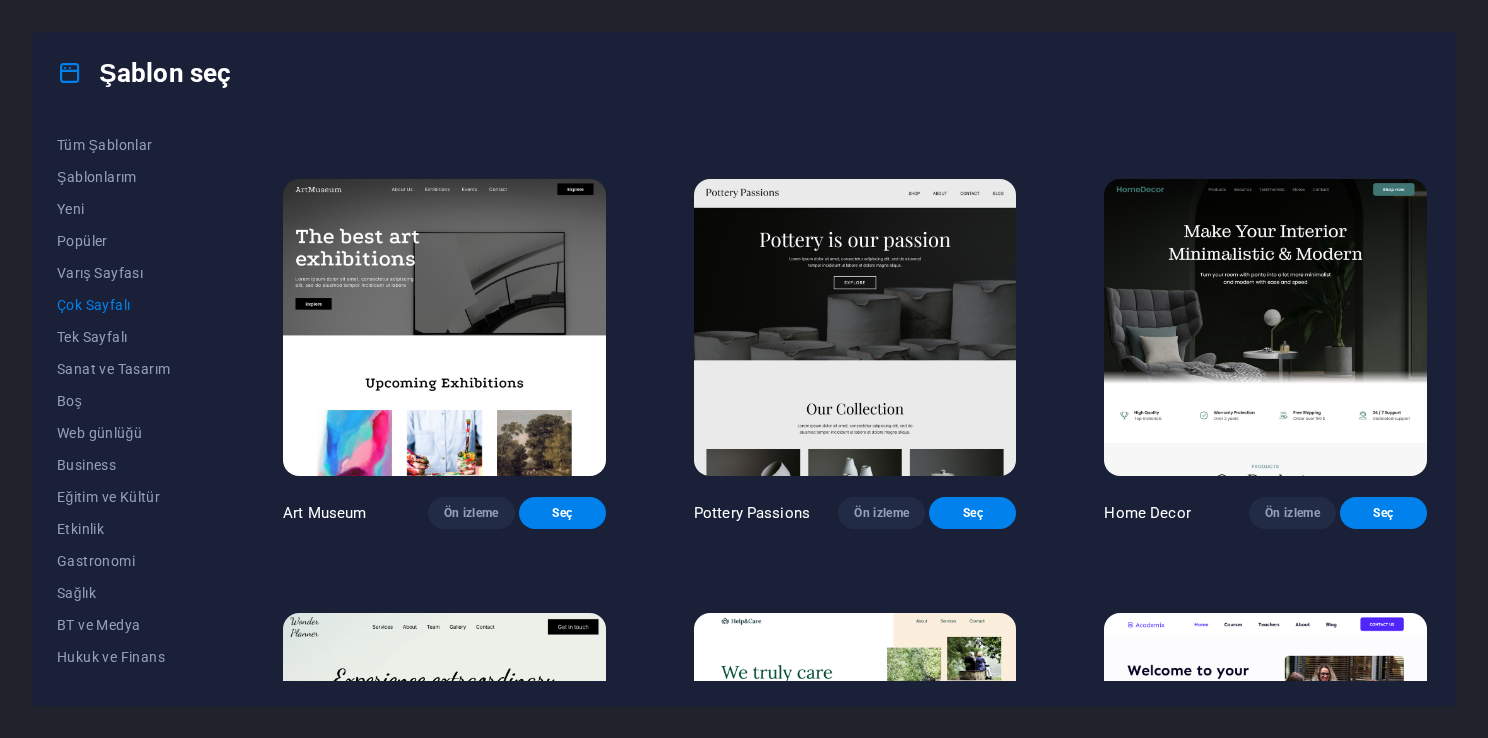 scroll, scrollTop: 370, scrollLeft: 0, axis: vertical 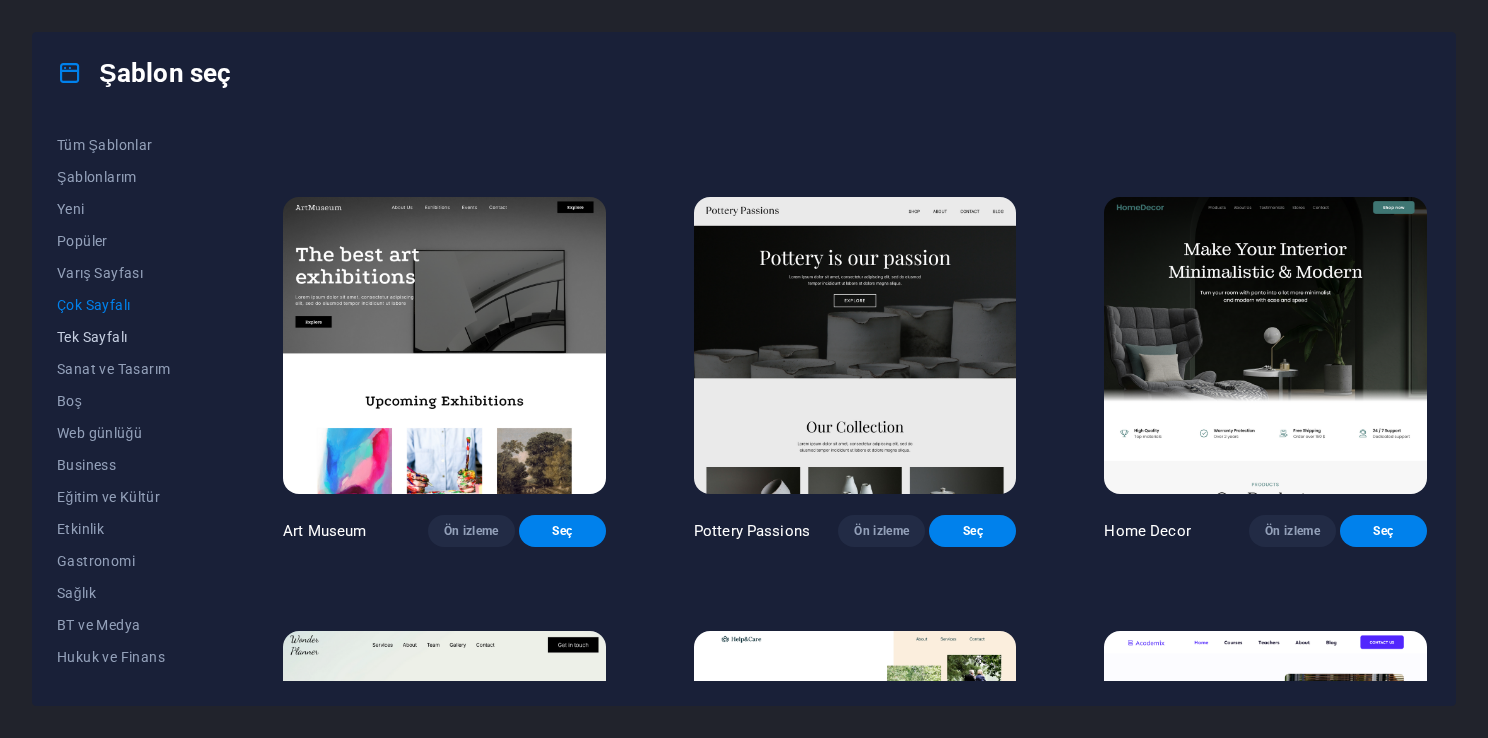 click on "Tek Sayfalı" at bounding box center [126, 337] 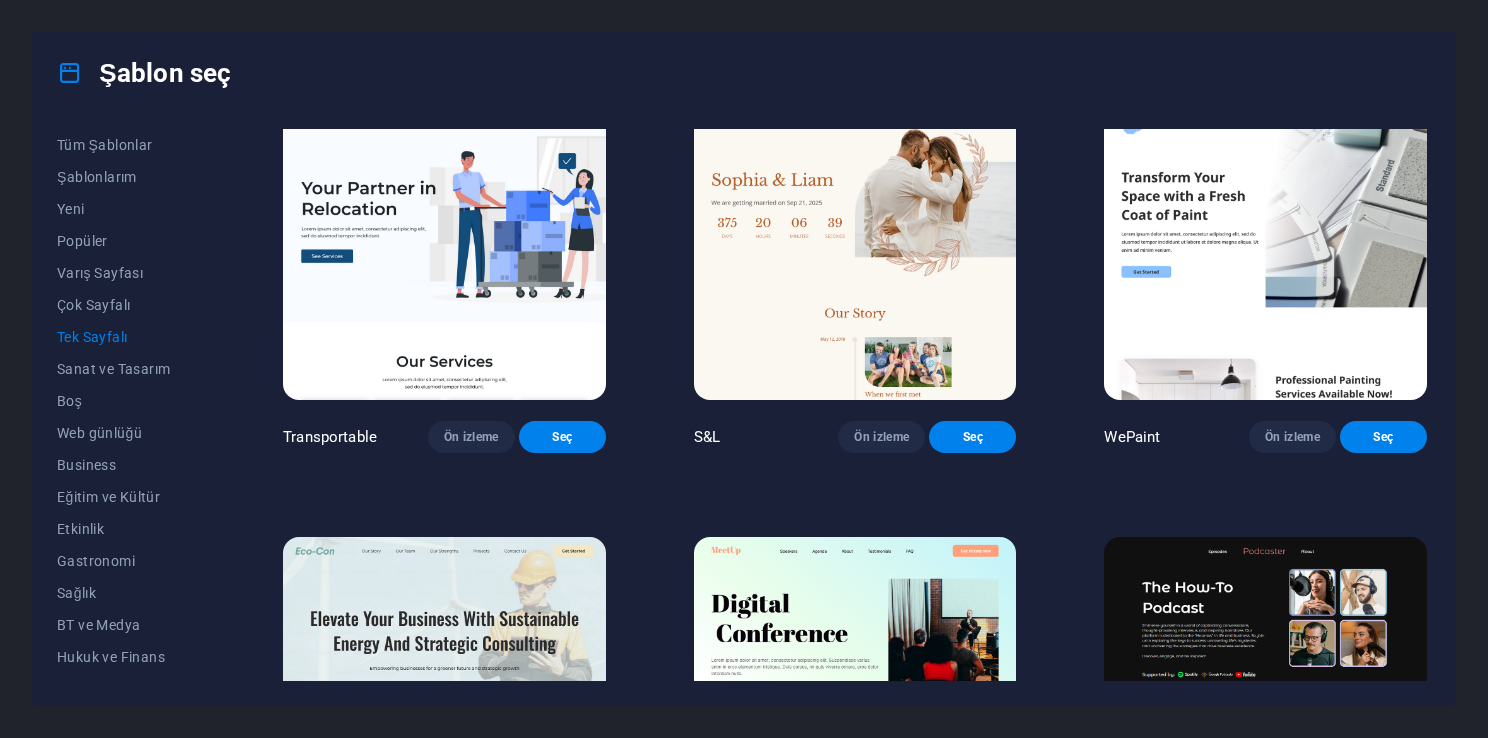 scroll, scrollTop: 437, scrollLeft: 0, axis: vertical 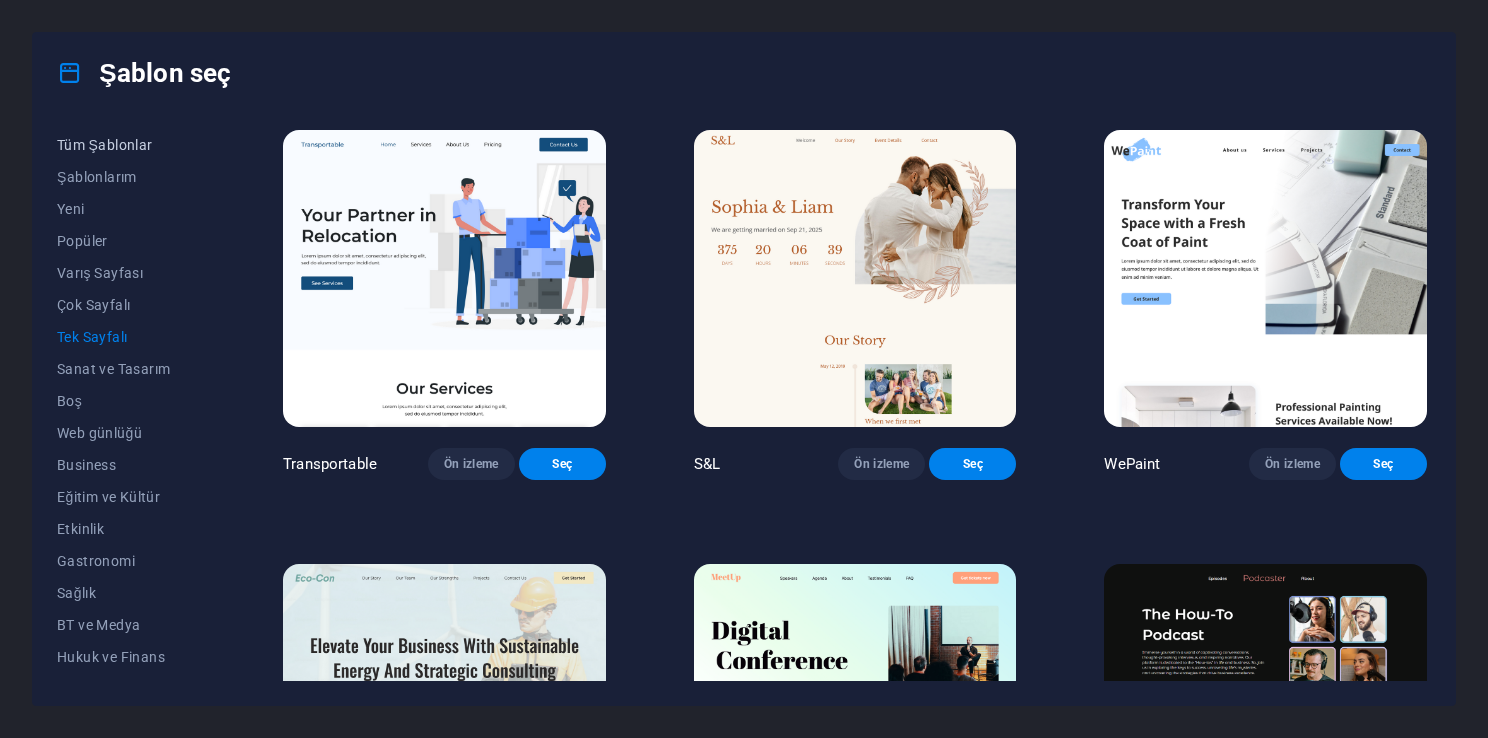 click on "Tüm Şablonlar" at bounding box center (126, 145) 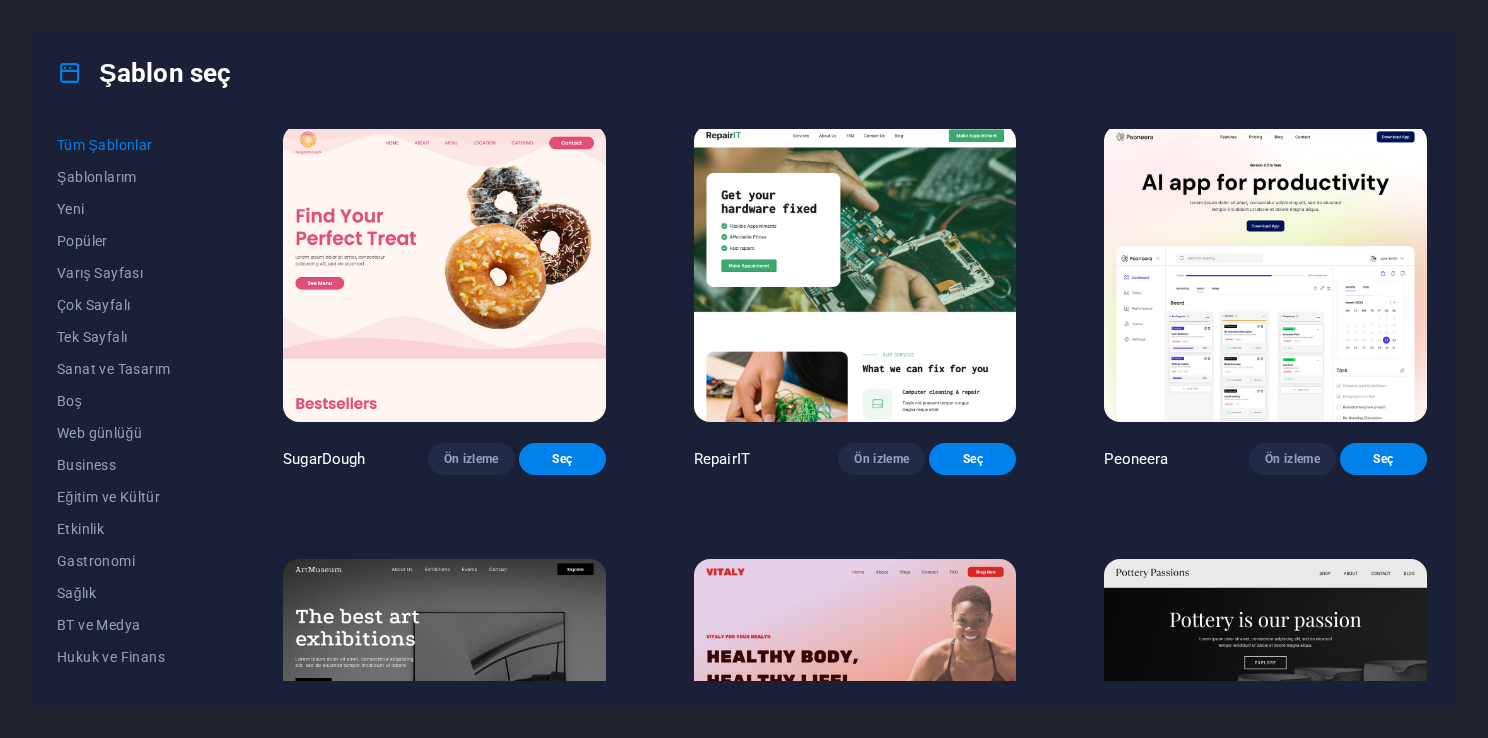 scroll, scrollTop: 0, scrollLeft: 0, axis: both 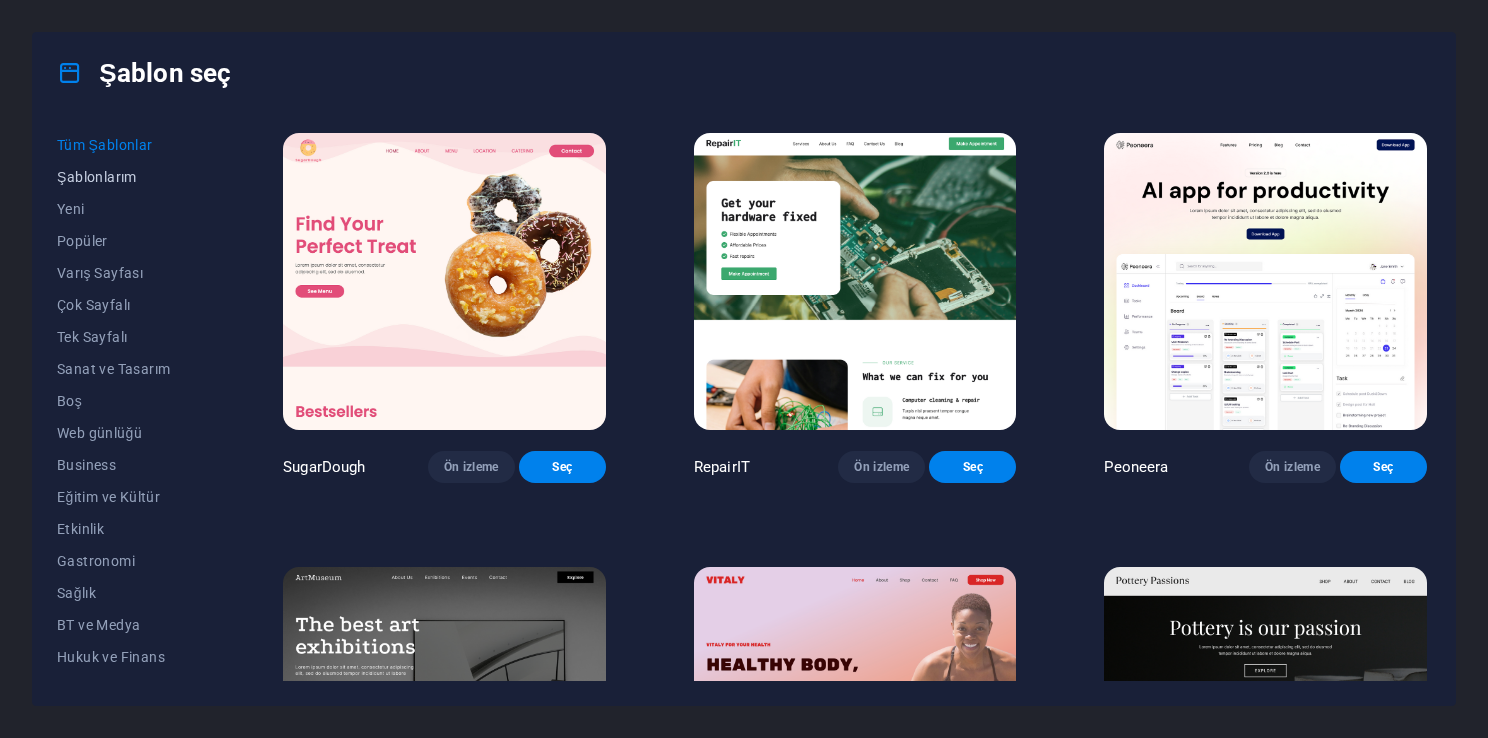 click on "Şablonlarım" at bounding box center (126, 177) 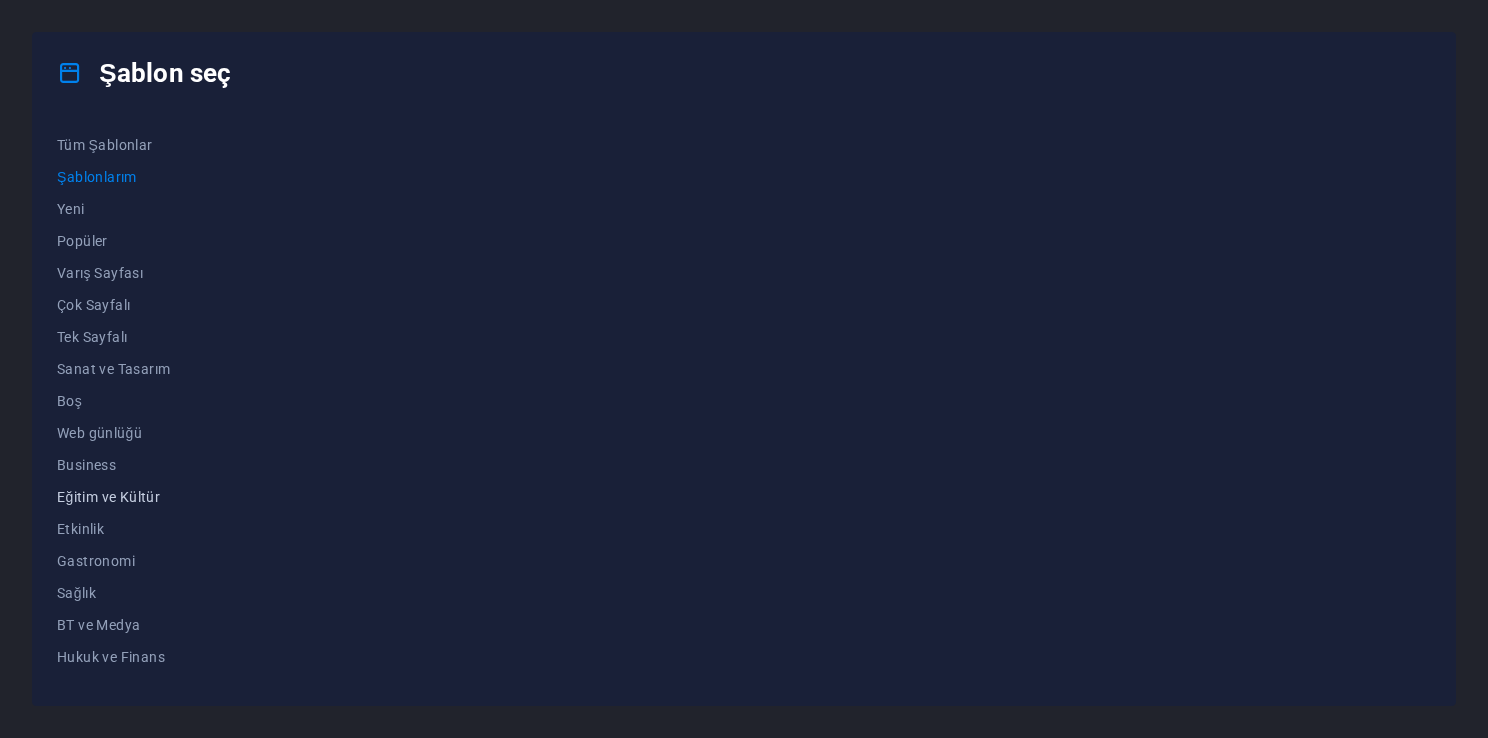 click on "Eğitim ve Kültür" at bounding box center (126, 497) 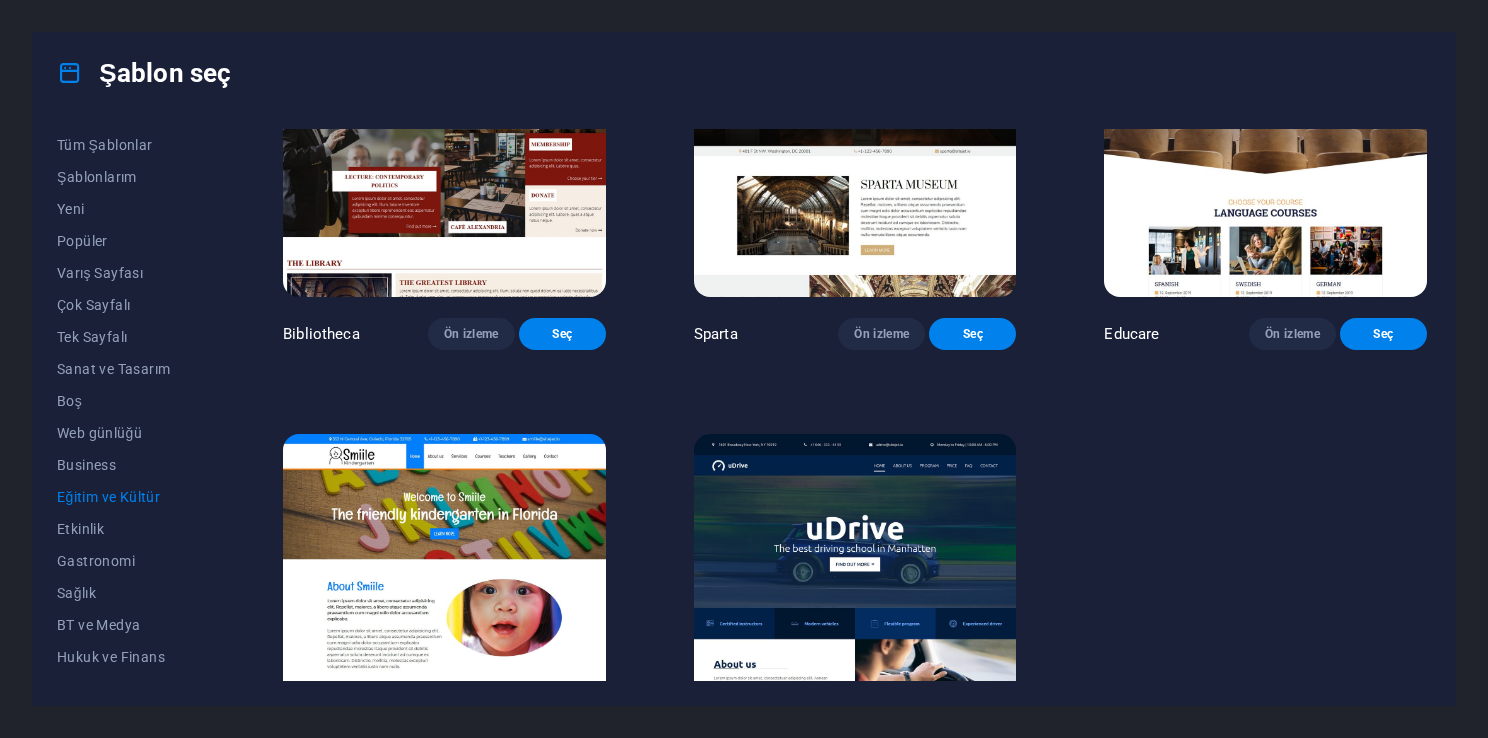 scroll, scrollTop: 663, scrollLeft: 0, axis: vertical 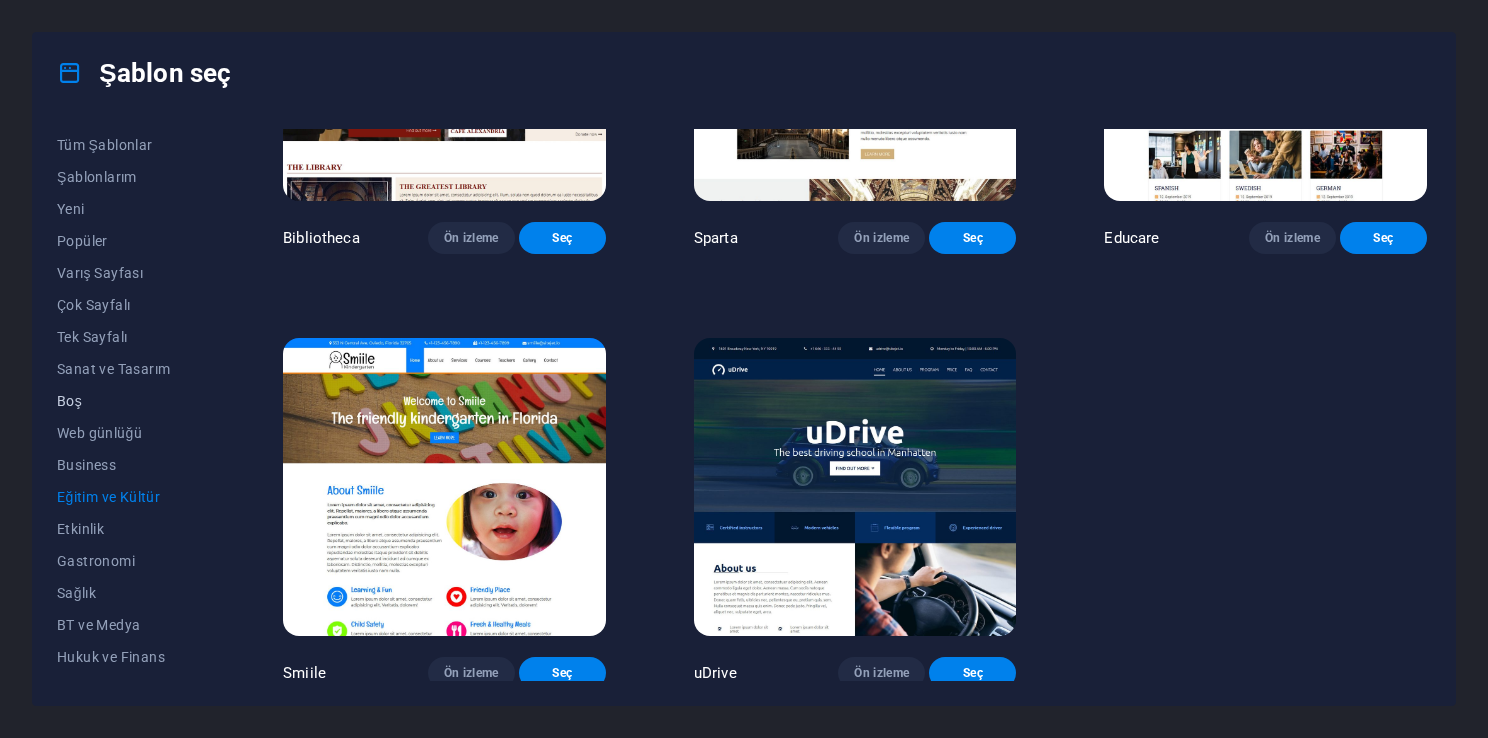 click on "Boş" at bounding box center (126, 401) 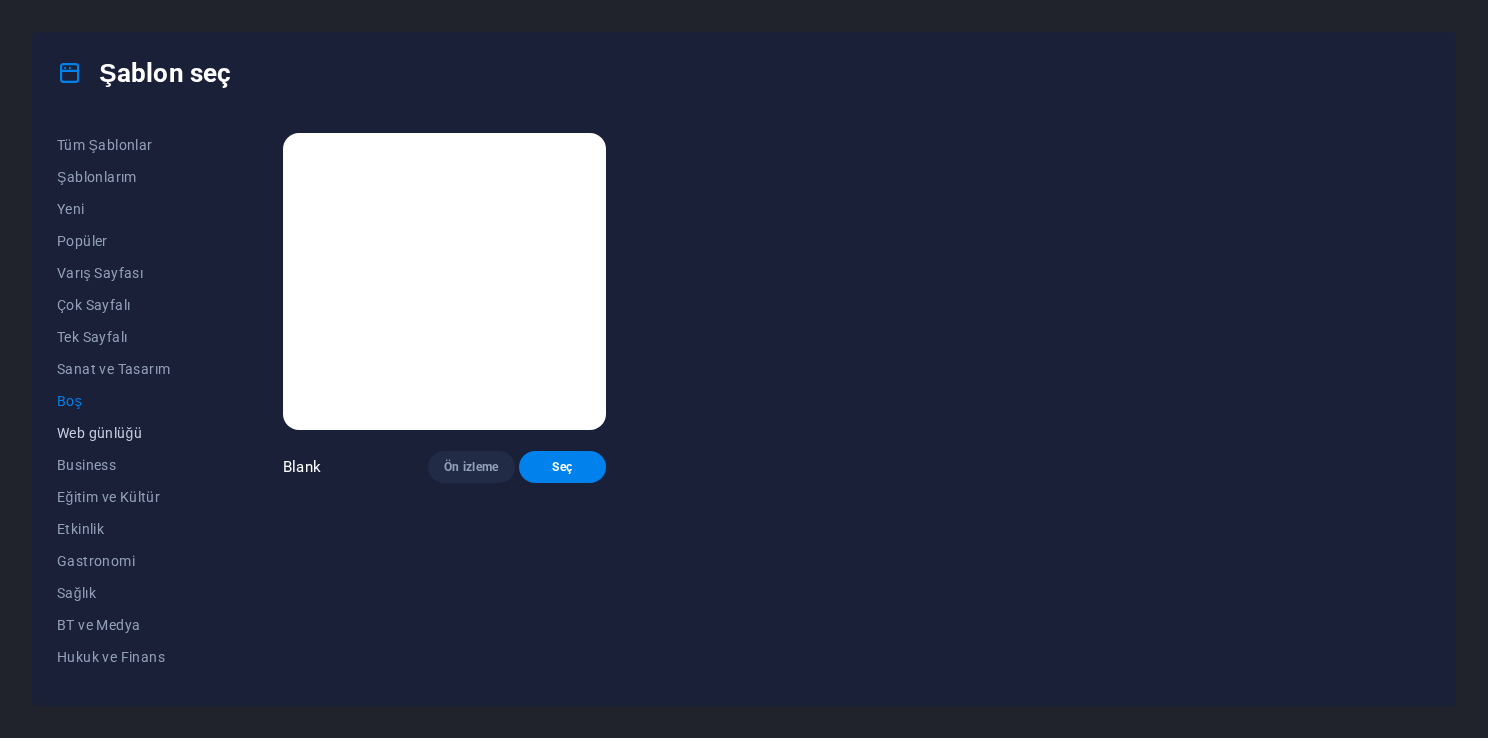 click on "Web günlüğü" at bounding box center [126, 433] 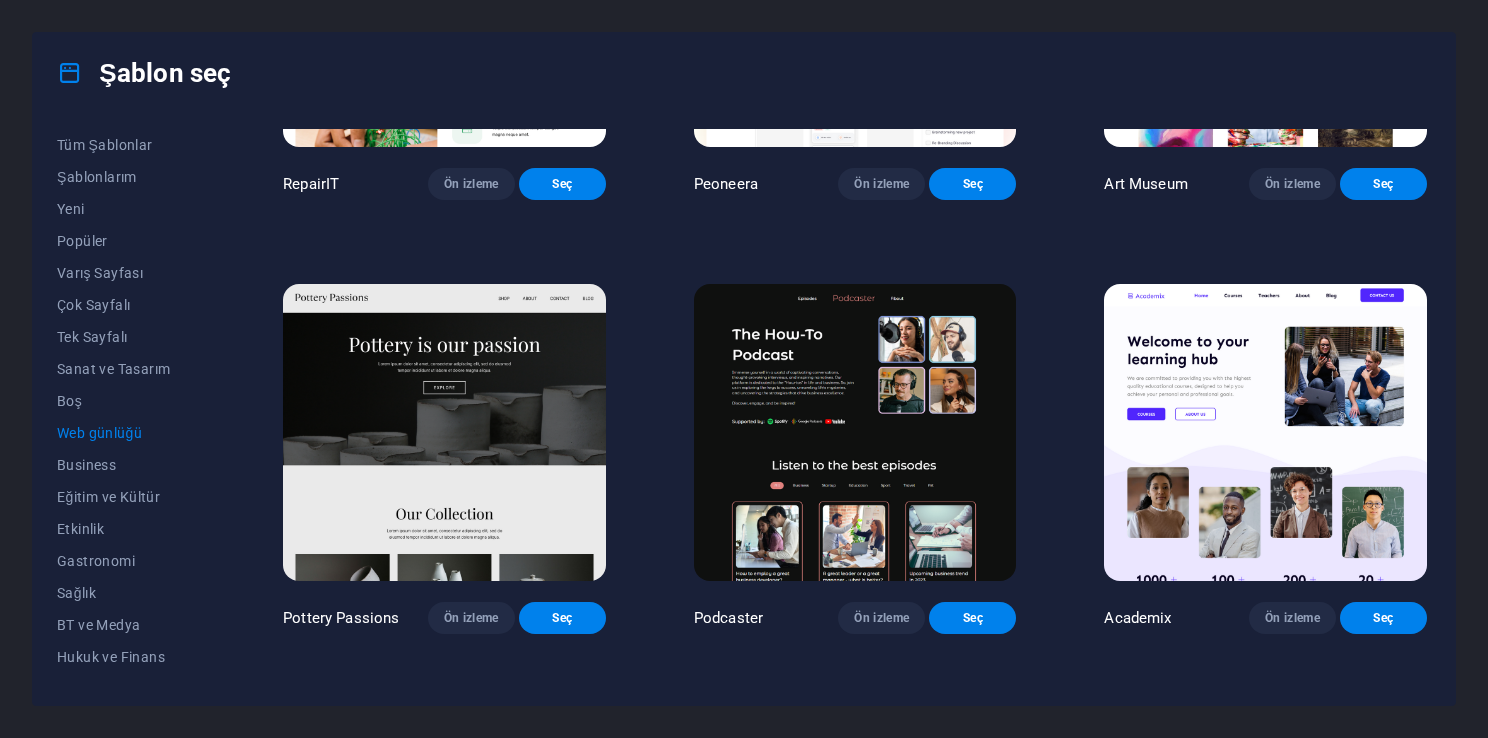 scroll, scrollTop: 400, scrollLeft: 0, axis: vertical 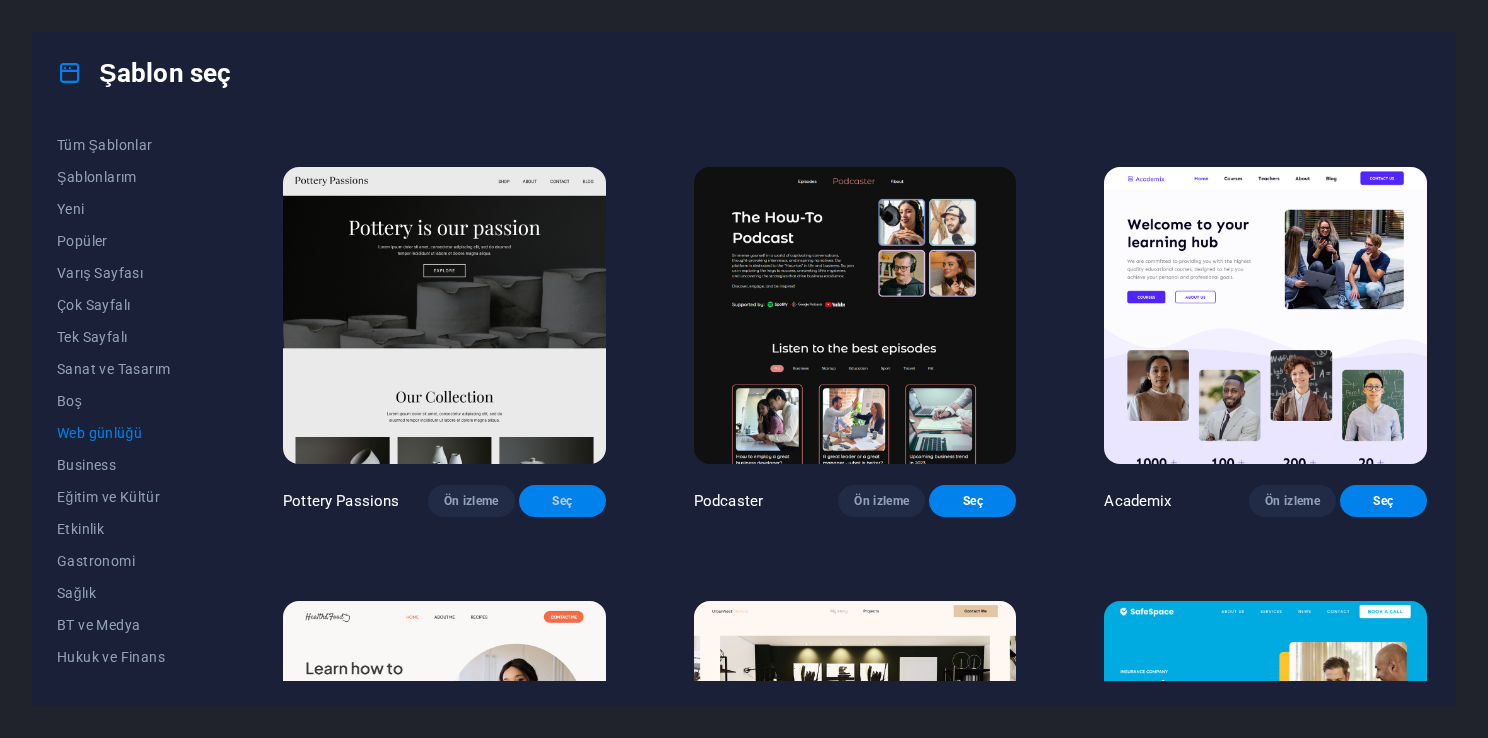 click on "Seç" at bounding box center (562, 501) 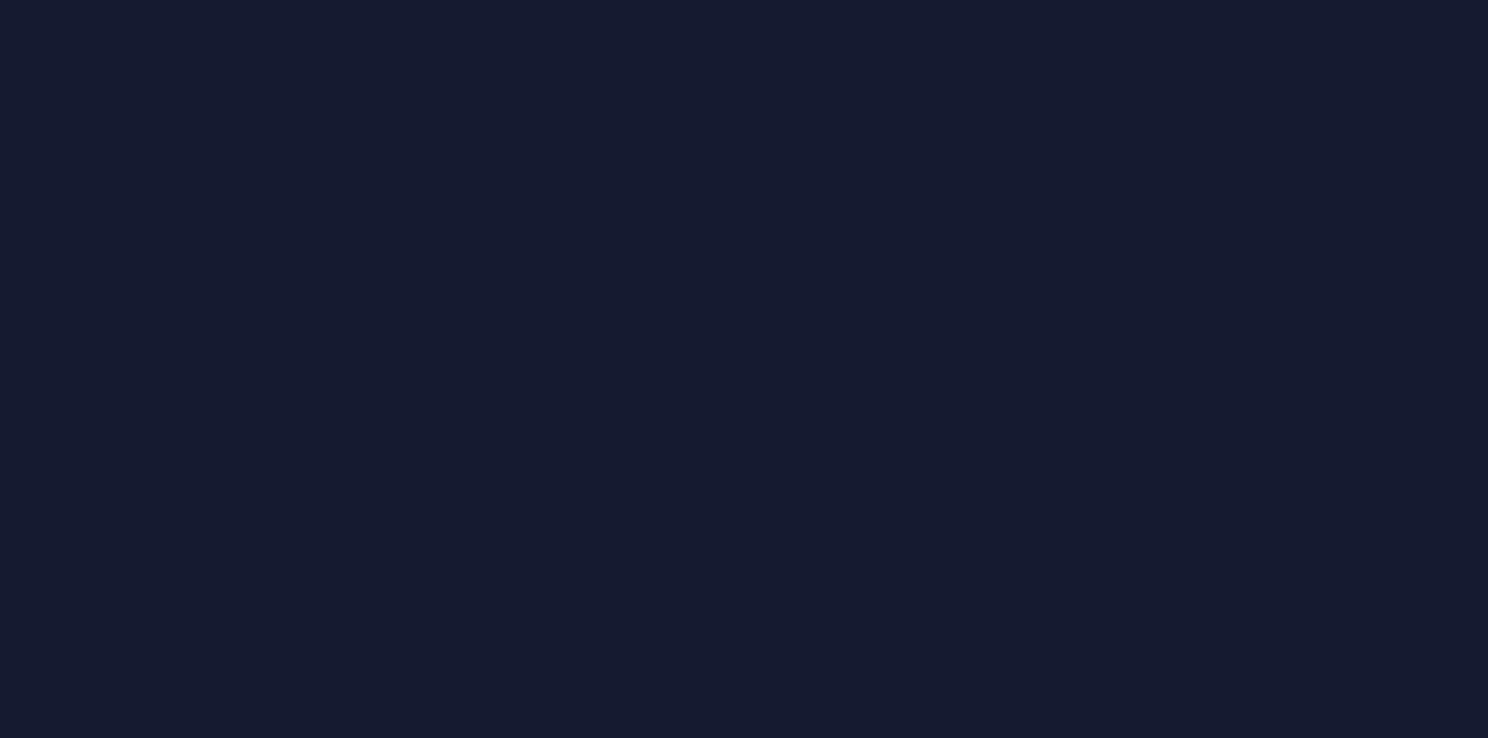 scroll, scrollTop: 0, scrollLeft: 0, axis: both 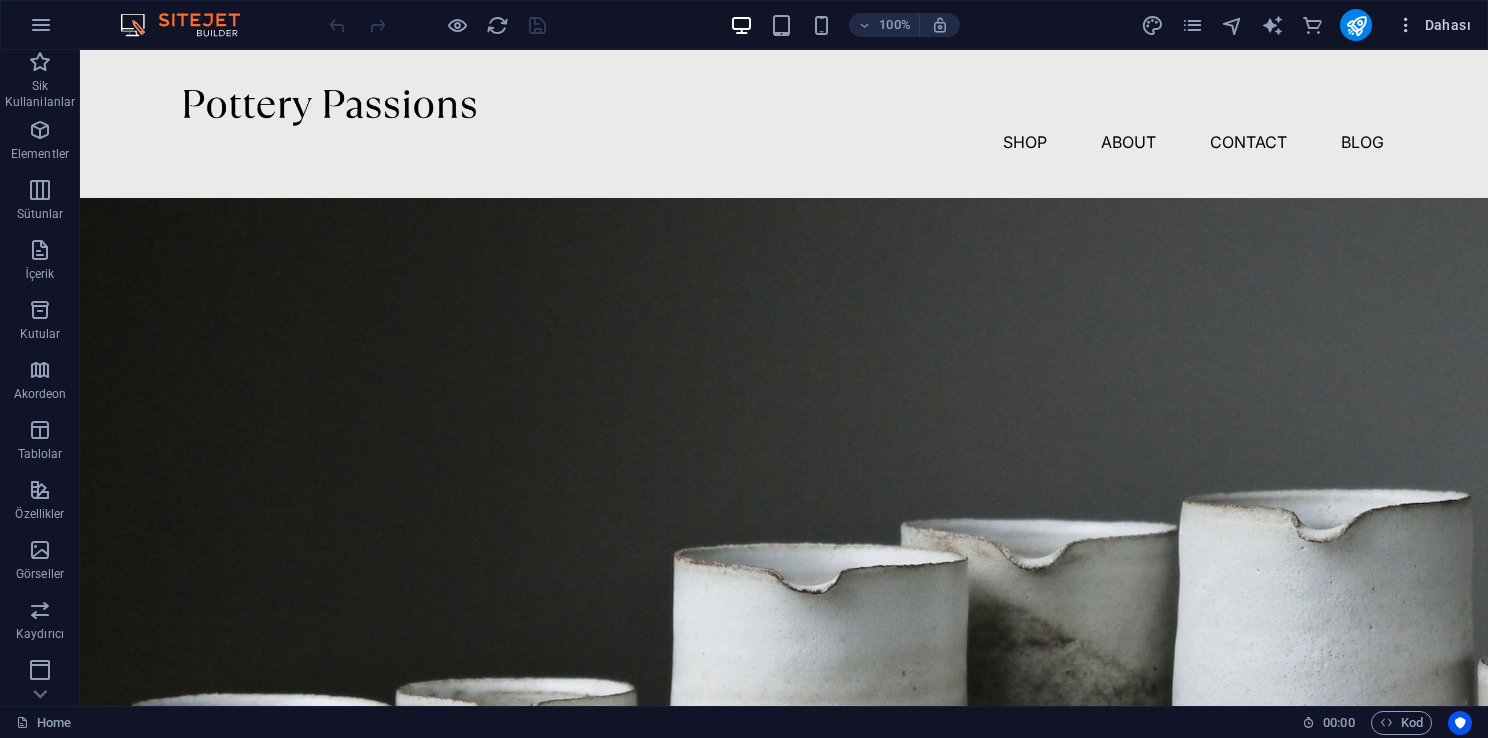 click on "Dahası" at bounding box center (1433, 25) 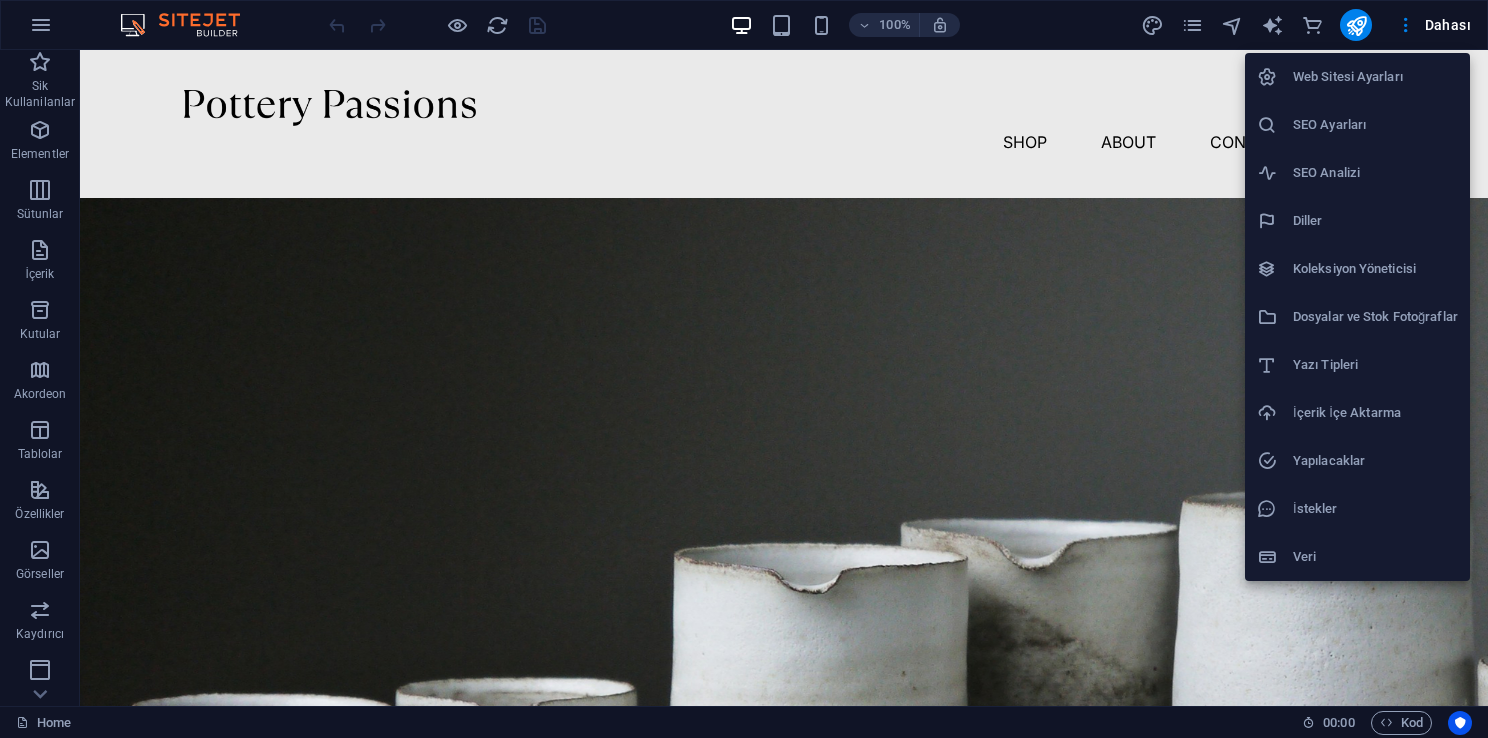 click on "SEO Analizi" at bounding box center (1375, 173) 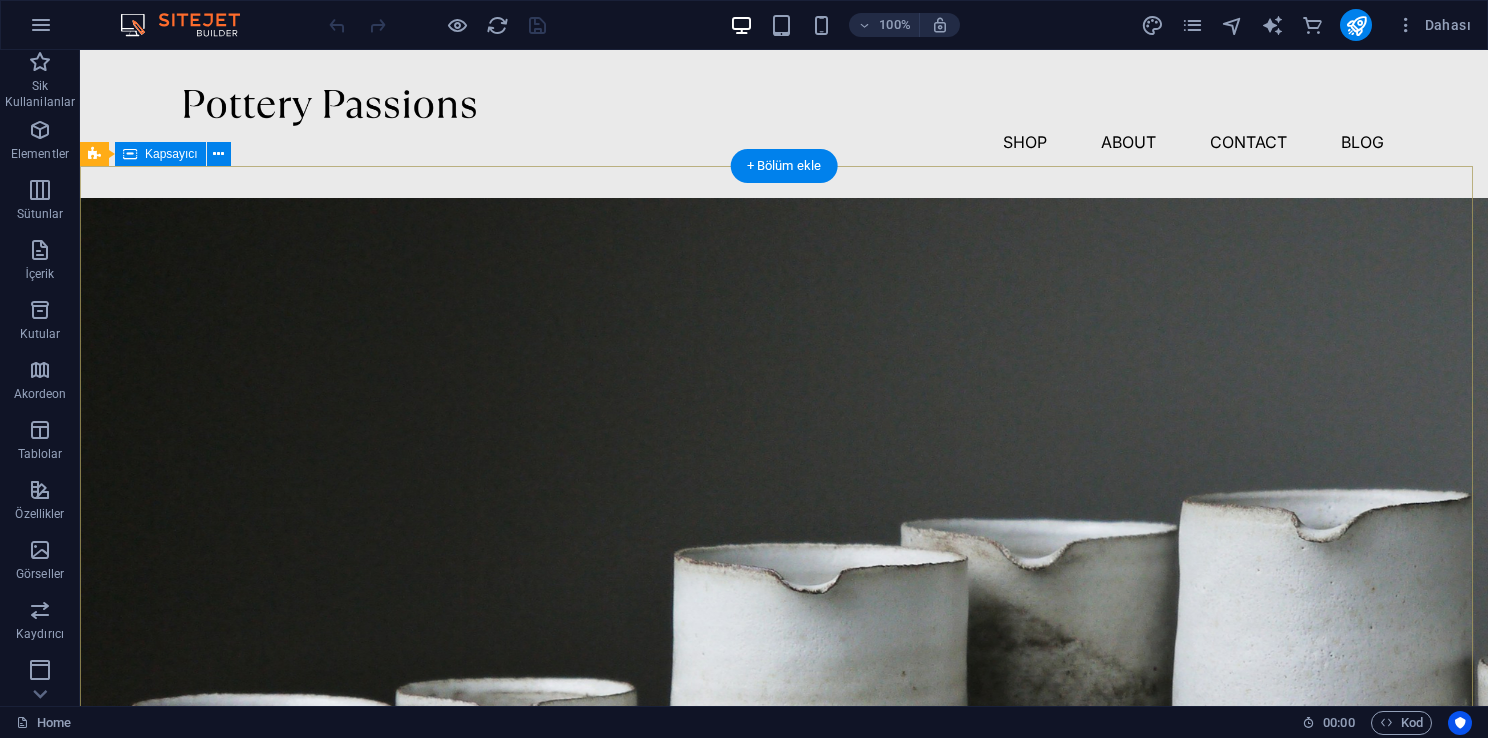 select on "google.com" 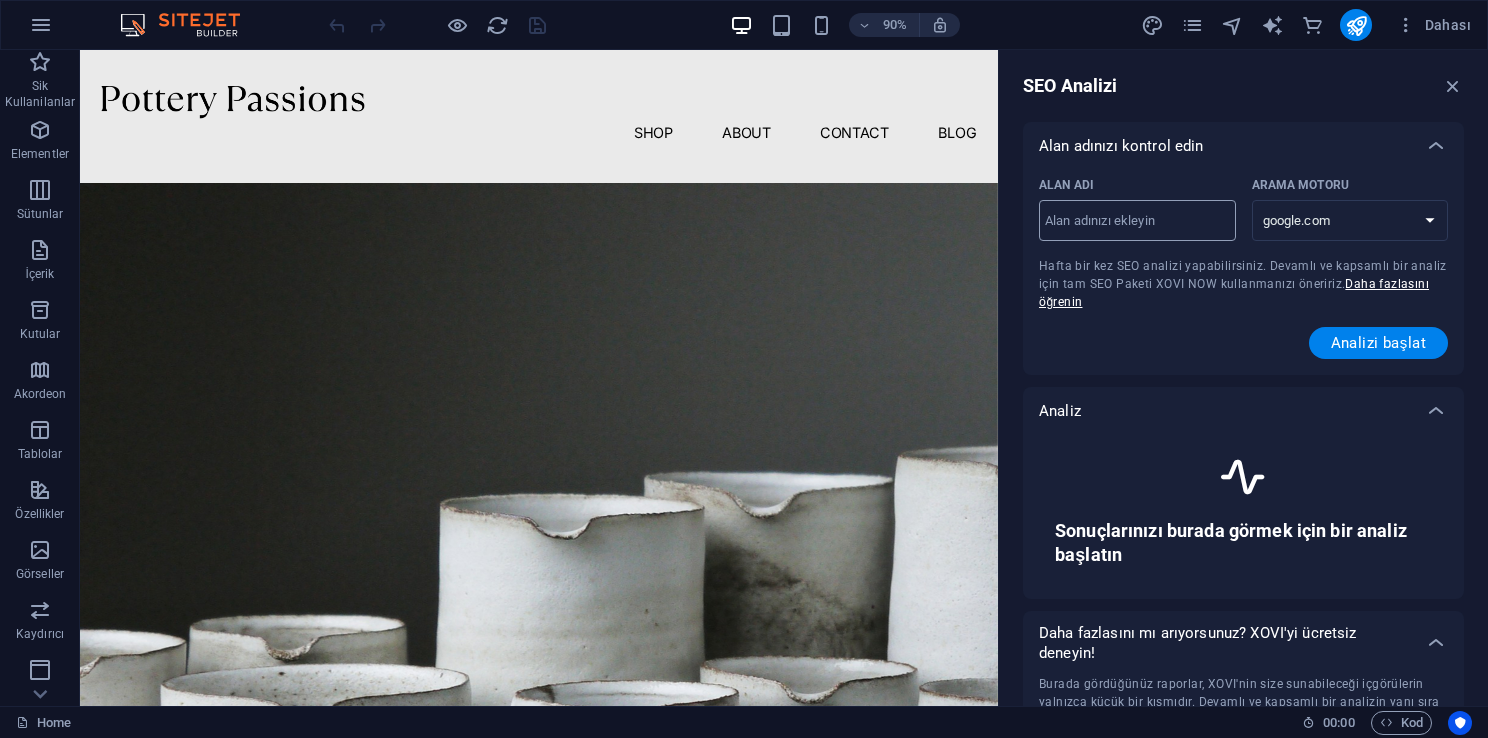 click on "Alan Adı ​" at bounding box center [1137, 221] 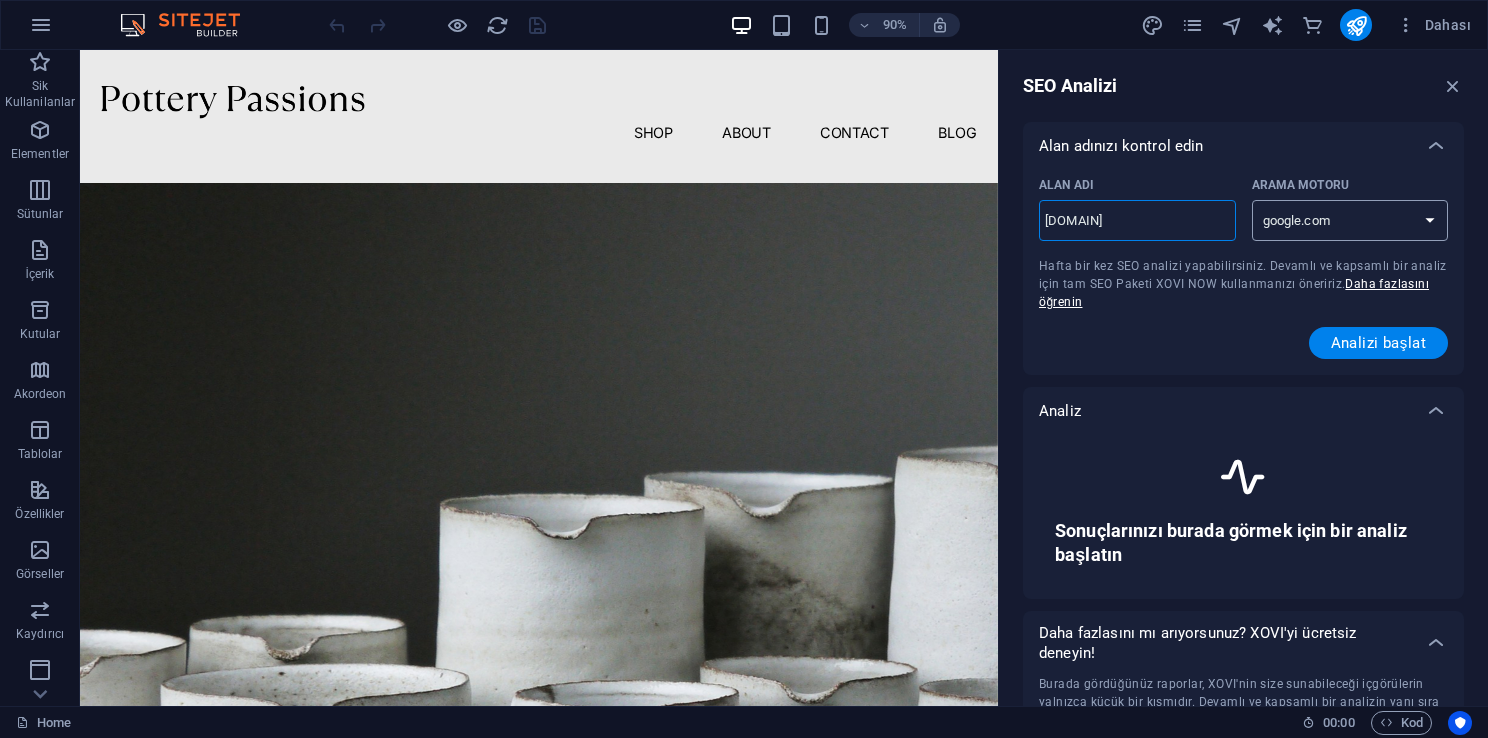 type on "[DOMAIN]" 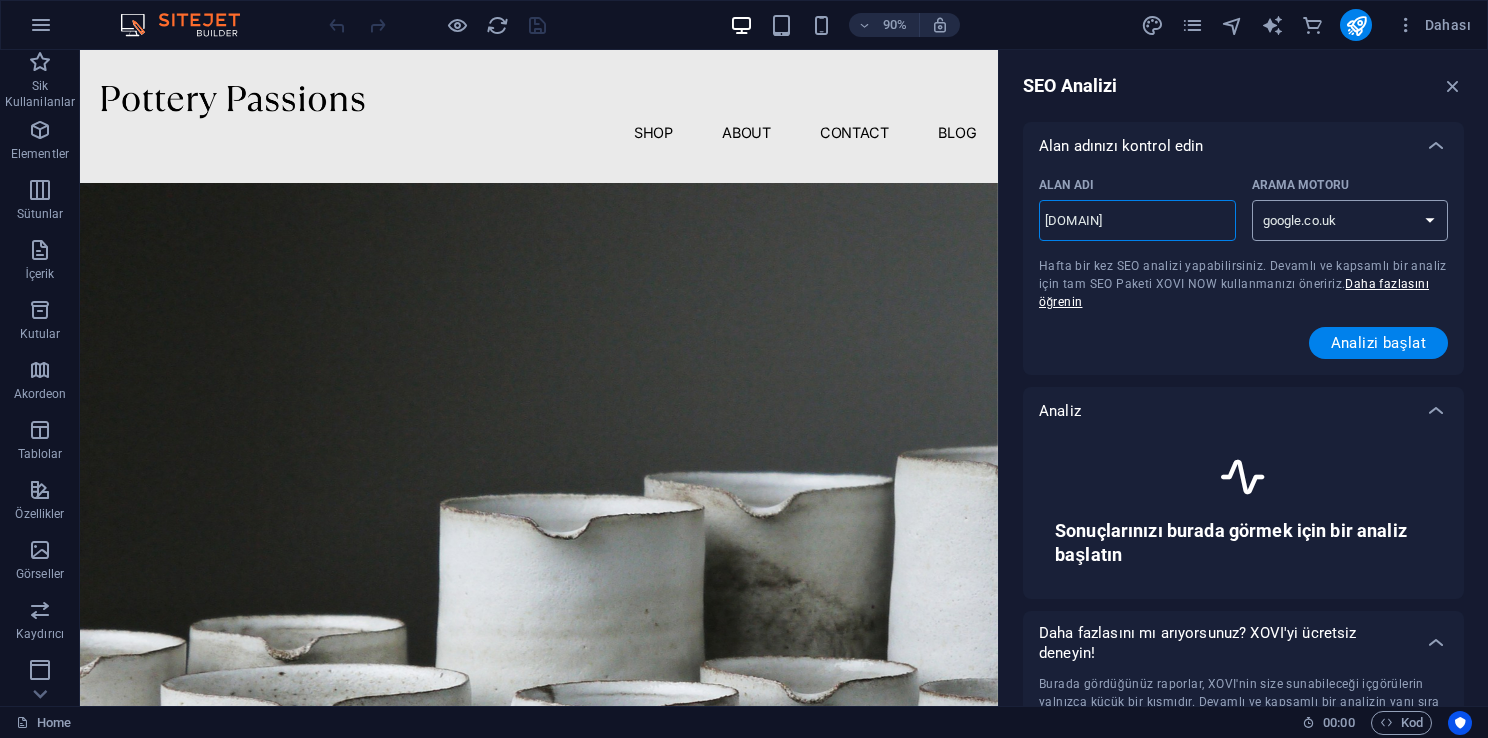type on "[DOMAIN]" 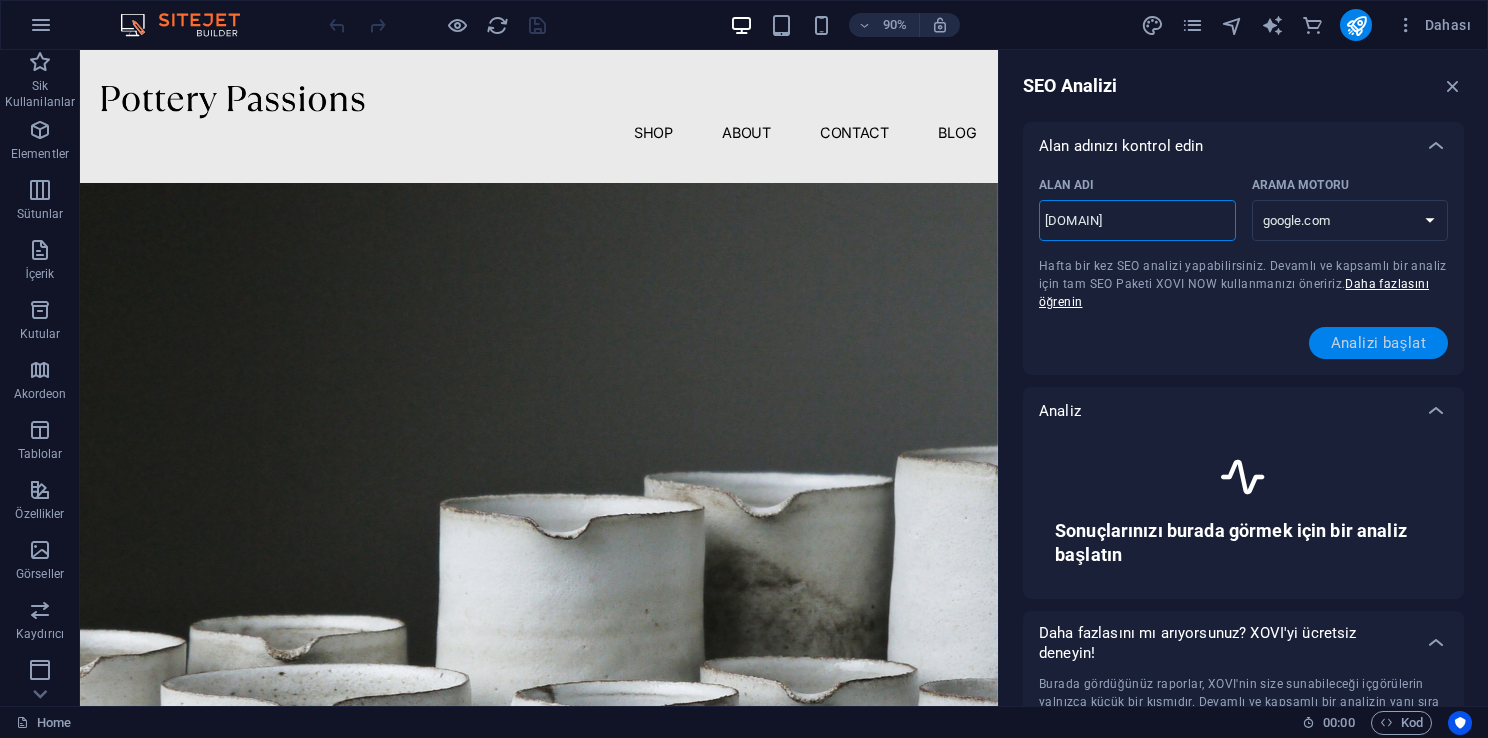 type on "[DOMAIN]" 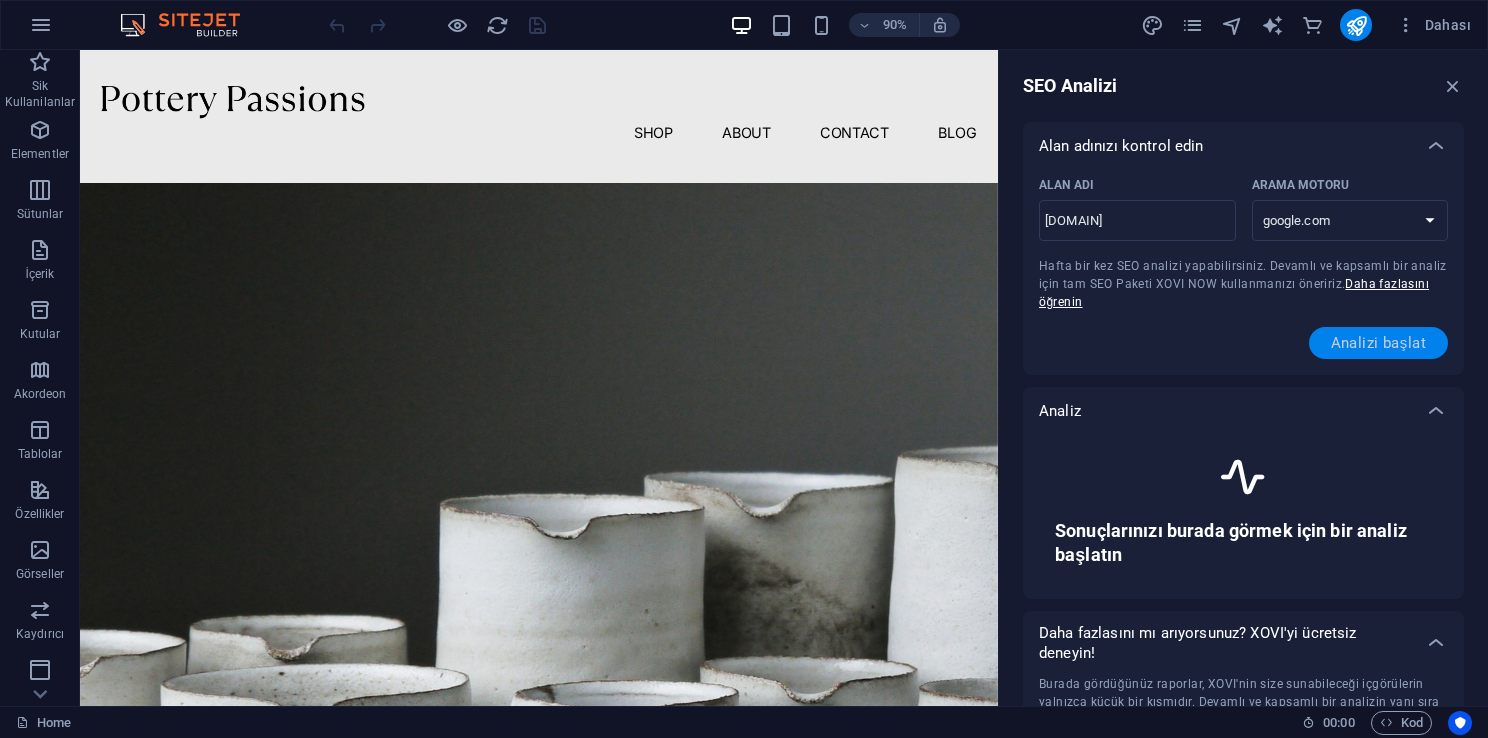 click on "Analizi başlat" at bounding box center (1379, 343) 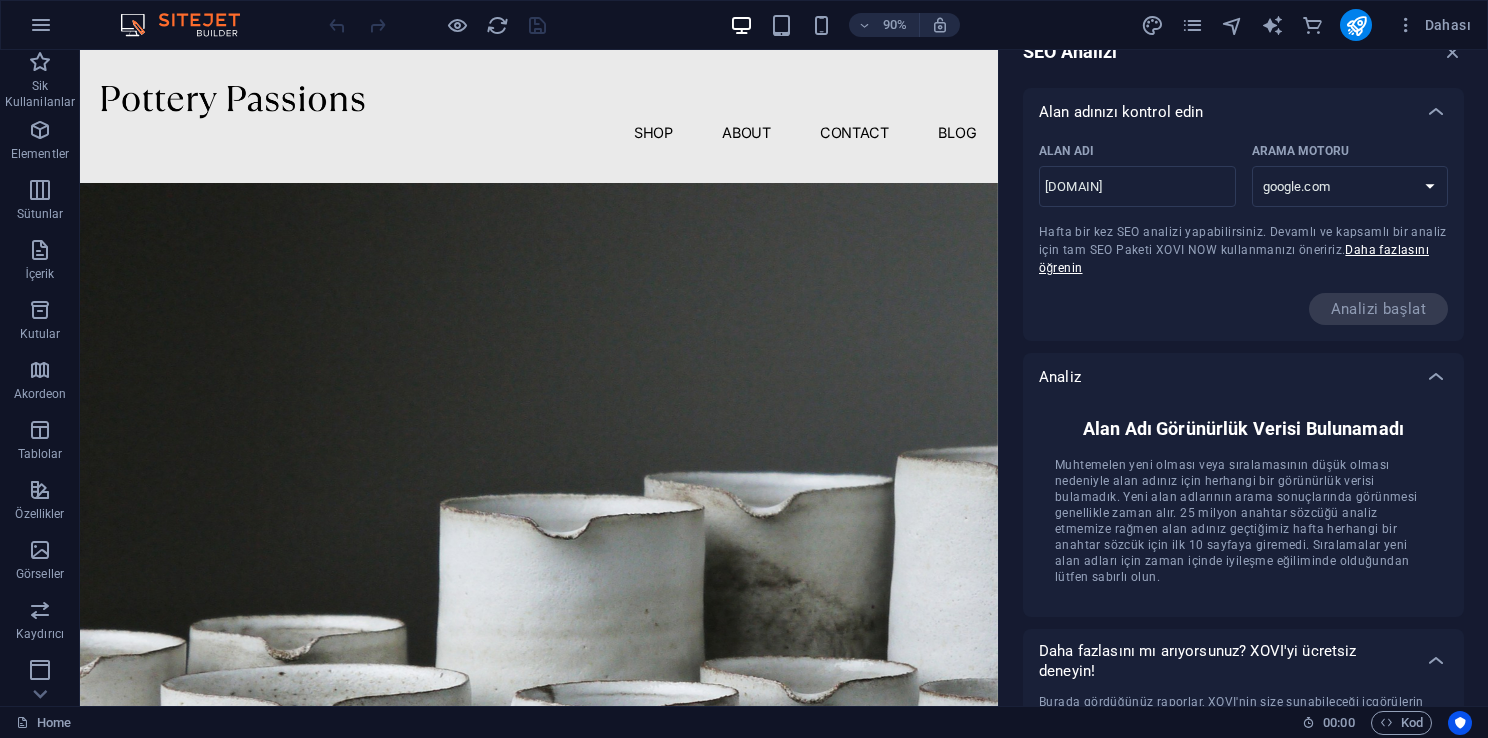scroll, scrollTop: 0, scrollLeft: 0, axis: both 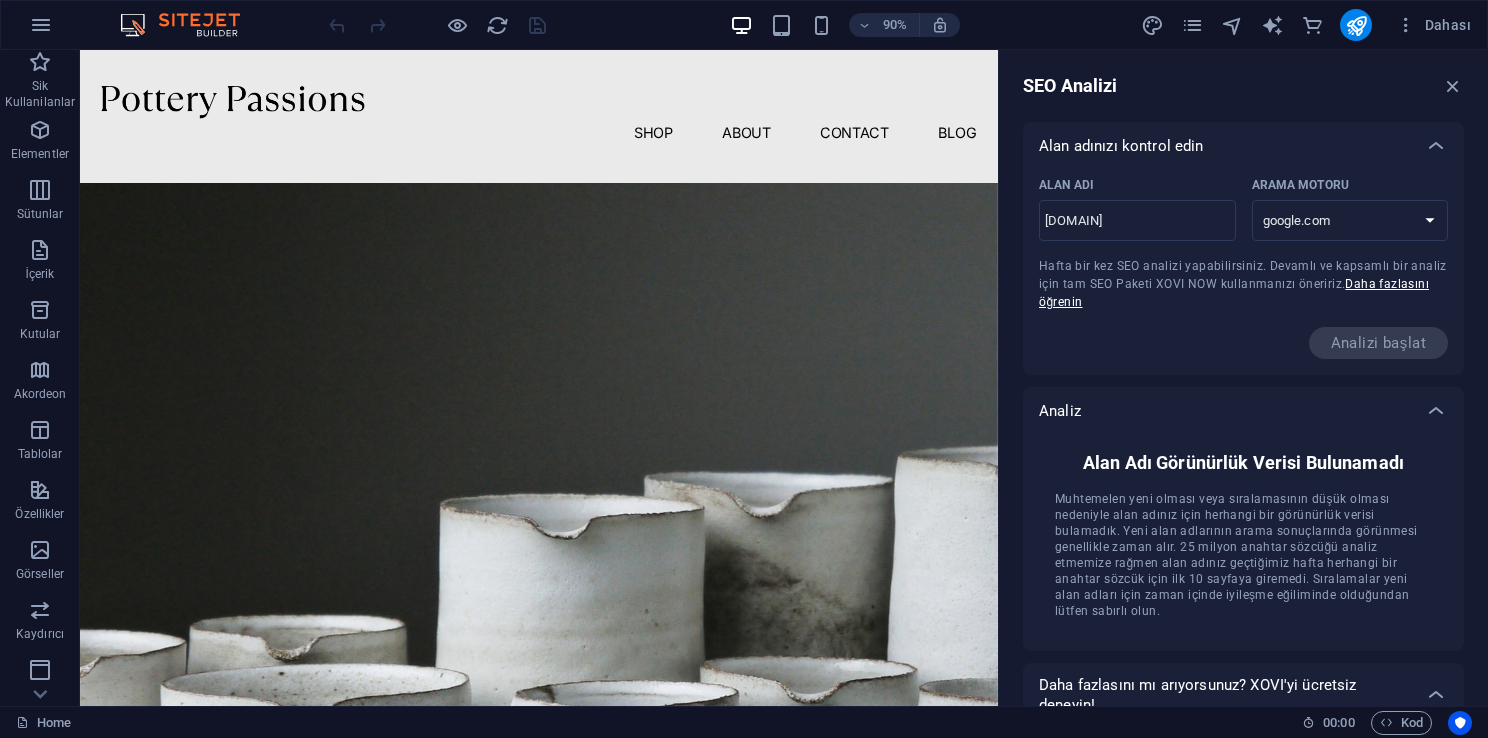 click on "SEO Analizi" at bounding box center [1243, 86] 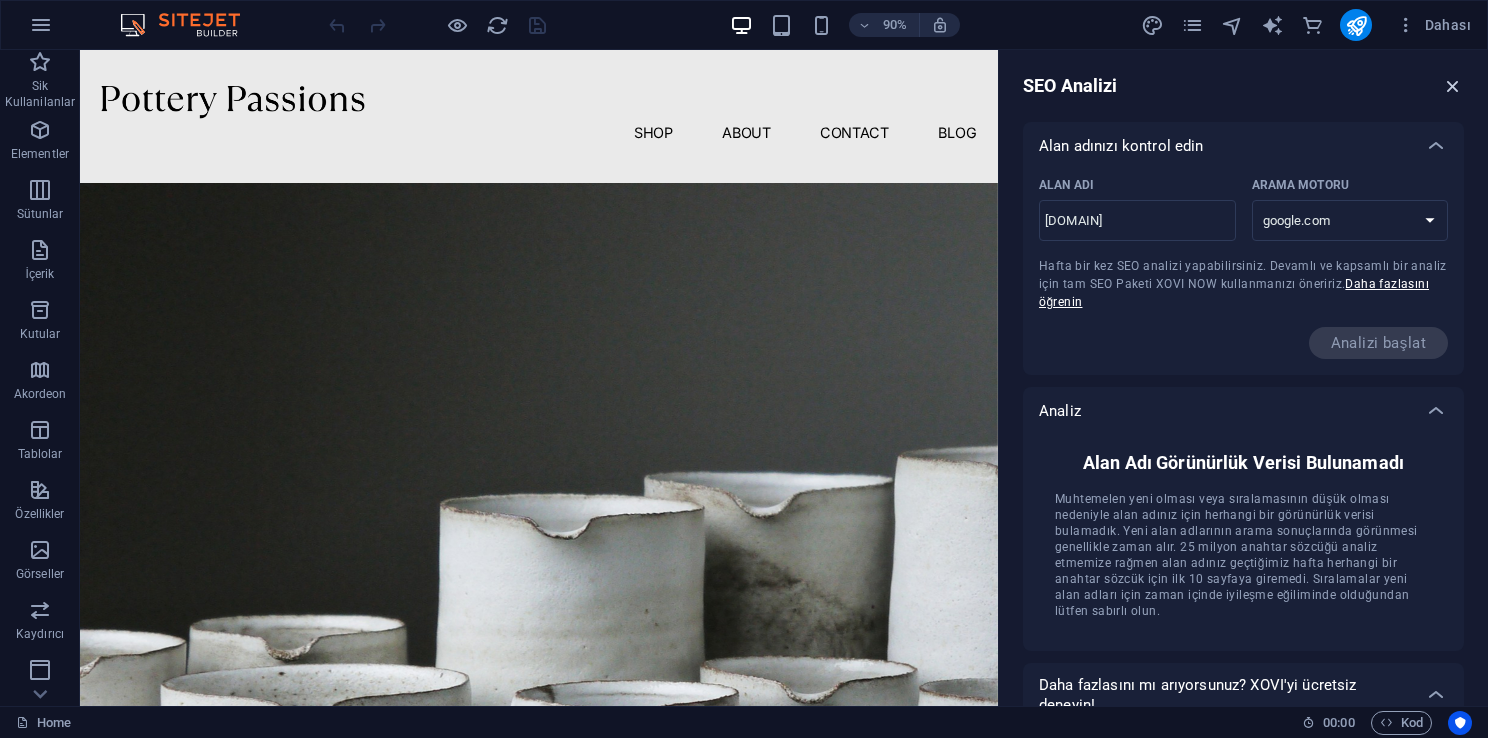 drag, startPoint x: 1437, startPoint y: 90, endPoint x: 1359, endPoint y: 40, distance: 92.64988 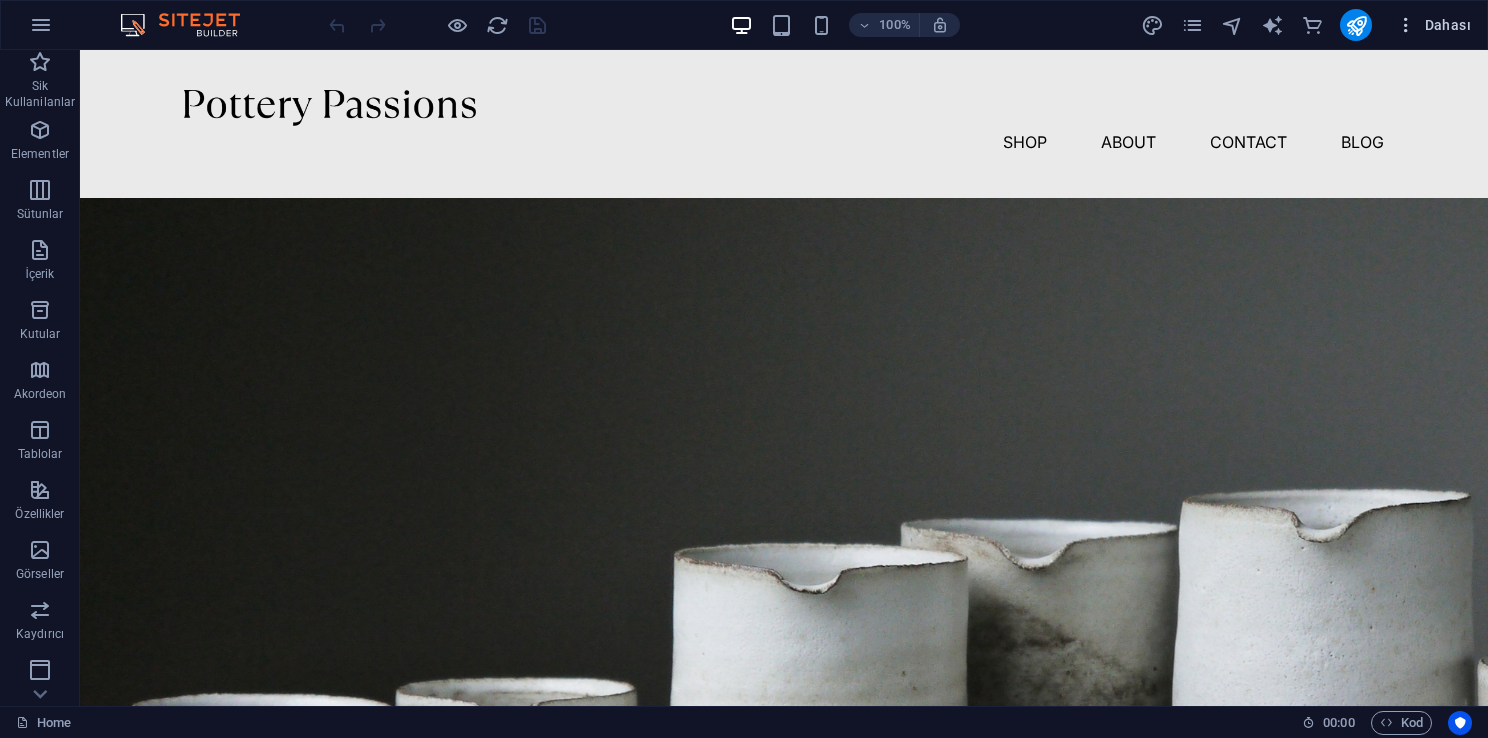 click at bounding box center [1406, 25] 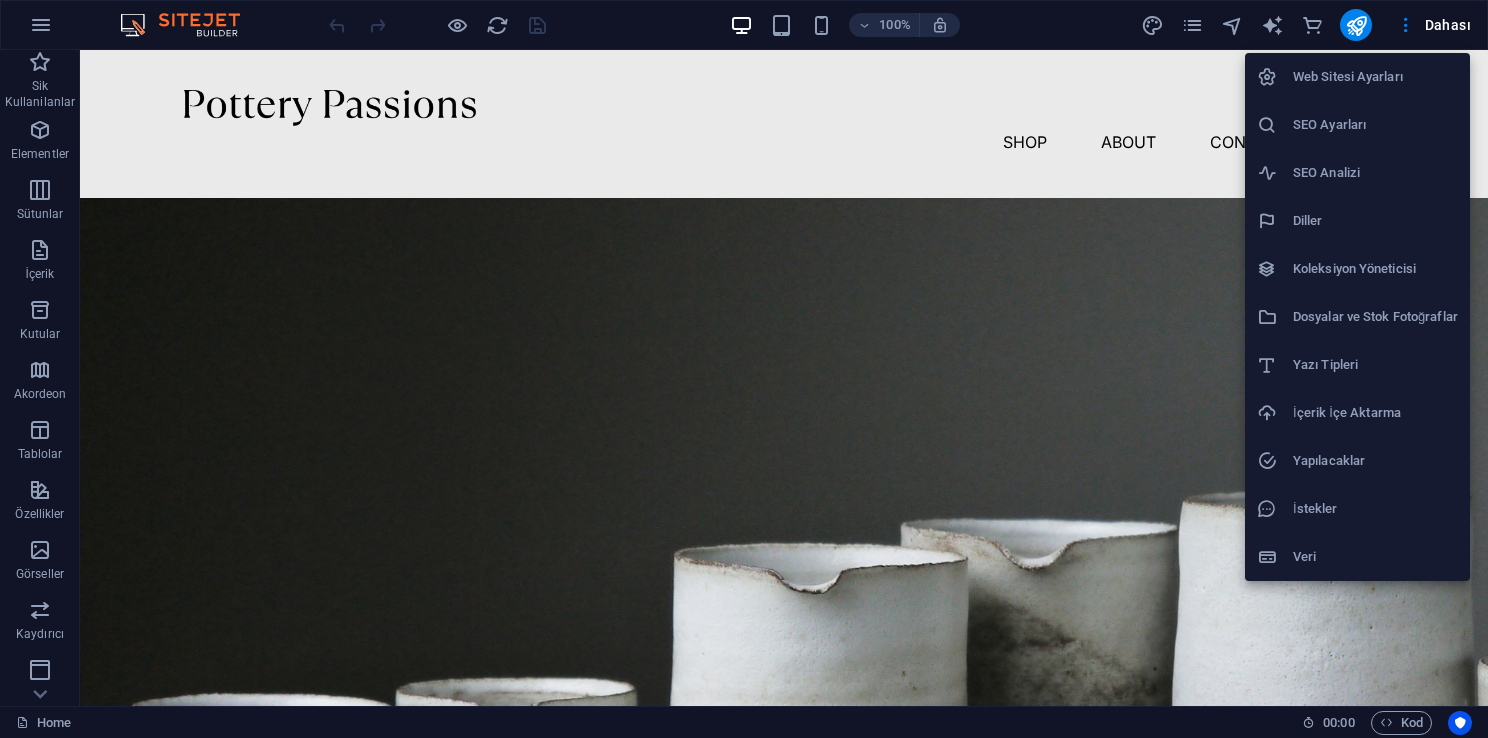 click at bounding box center (744, 369) 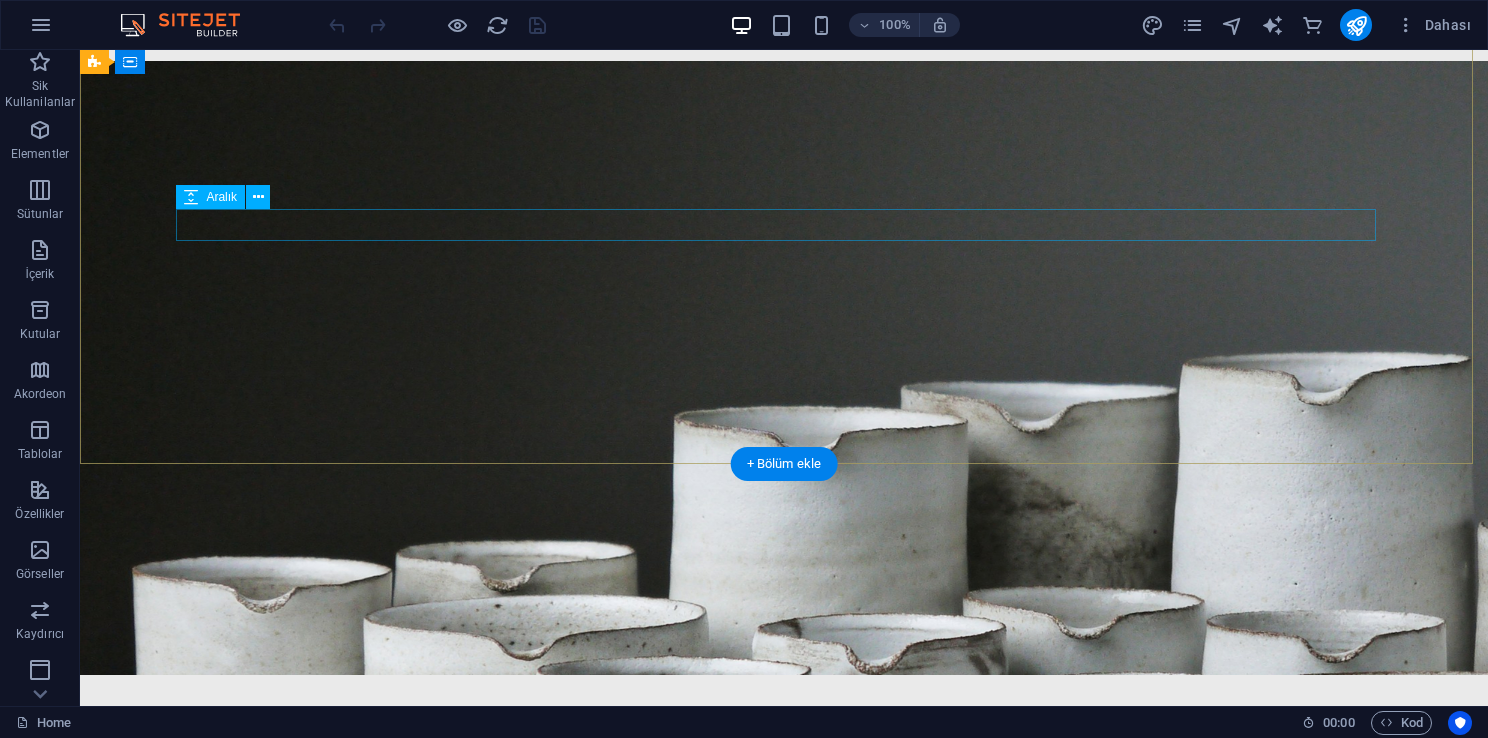 scroll, scrollTop: 0, scrollLeft: 0, axis: both 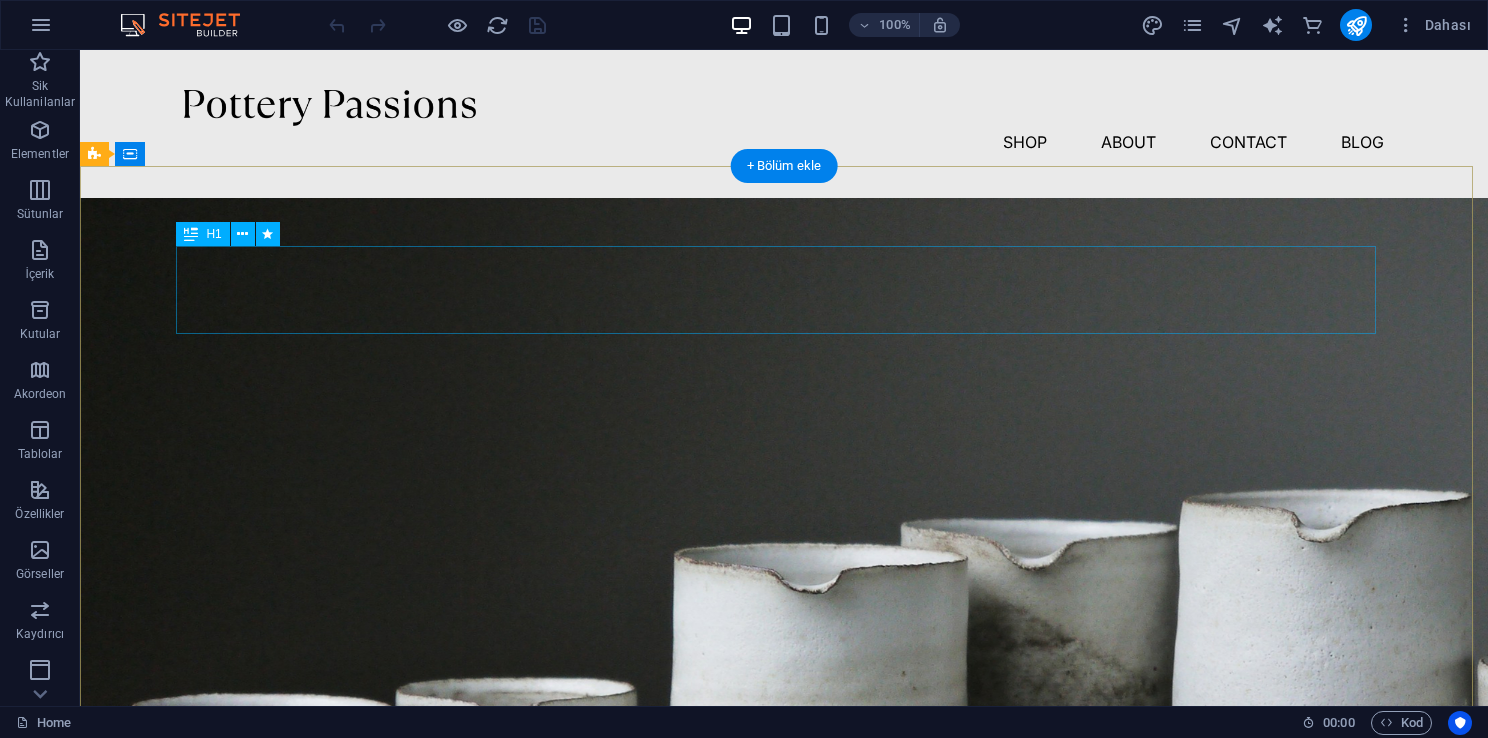 click on "Pottery is our passion" at bounding box center [784, 936] 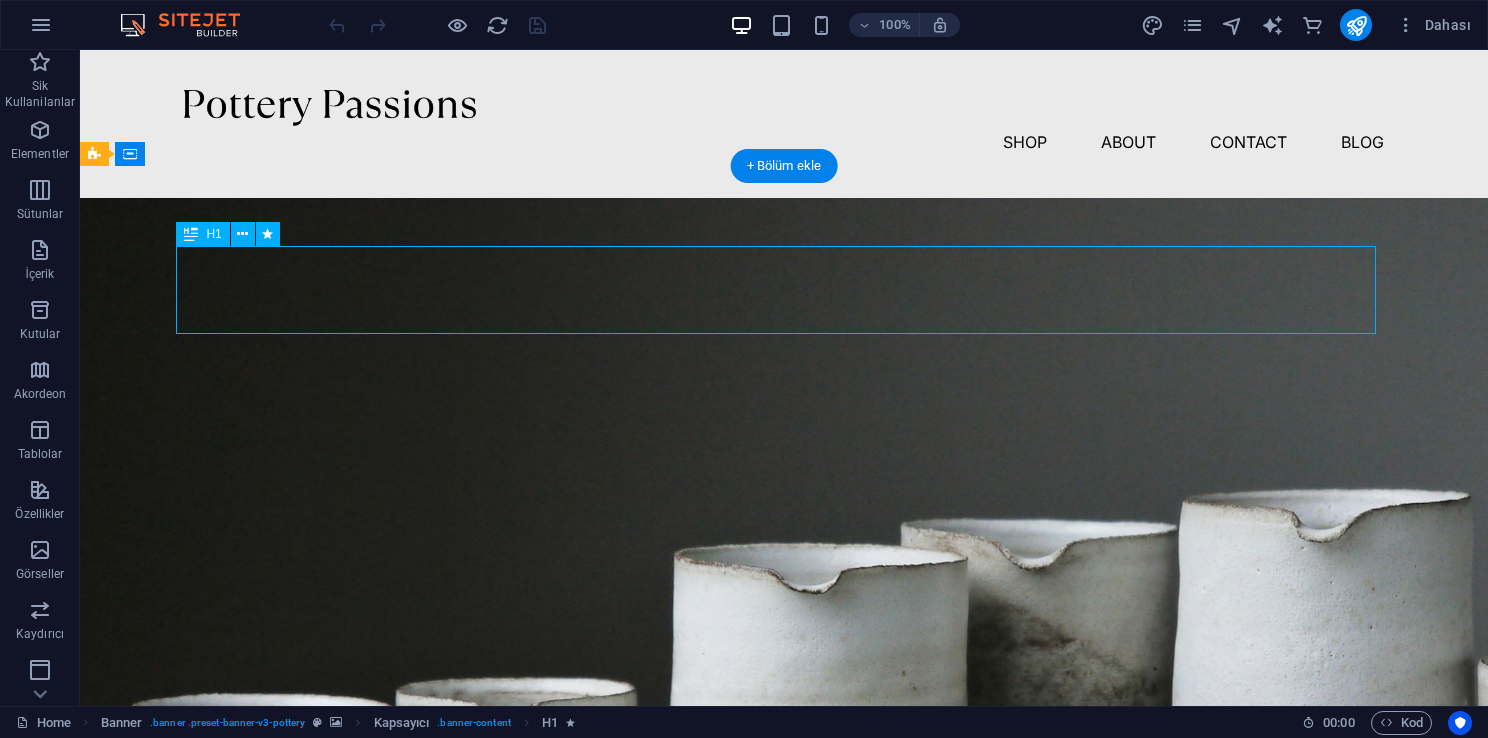 click on "Pottery is our passion" at bounding box center [784, 936] 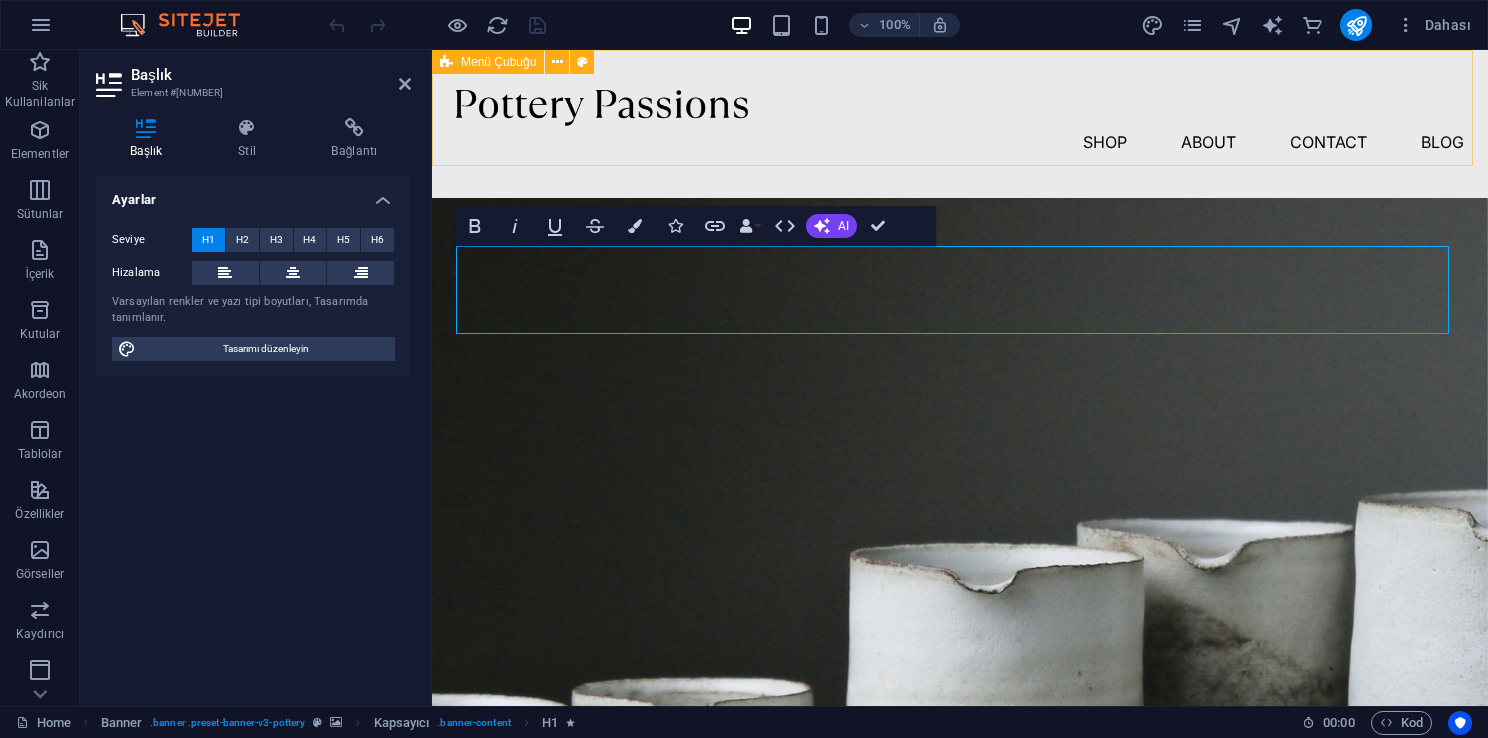click on "Shop About Contact Blog" at bounding box center [960, 124] 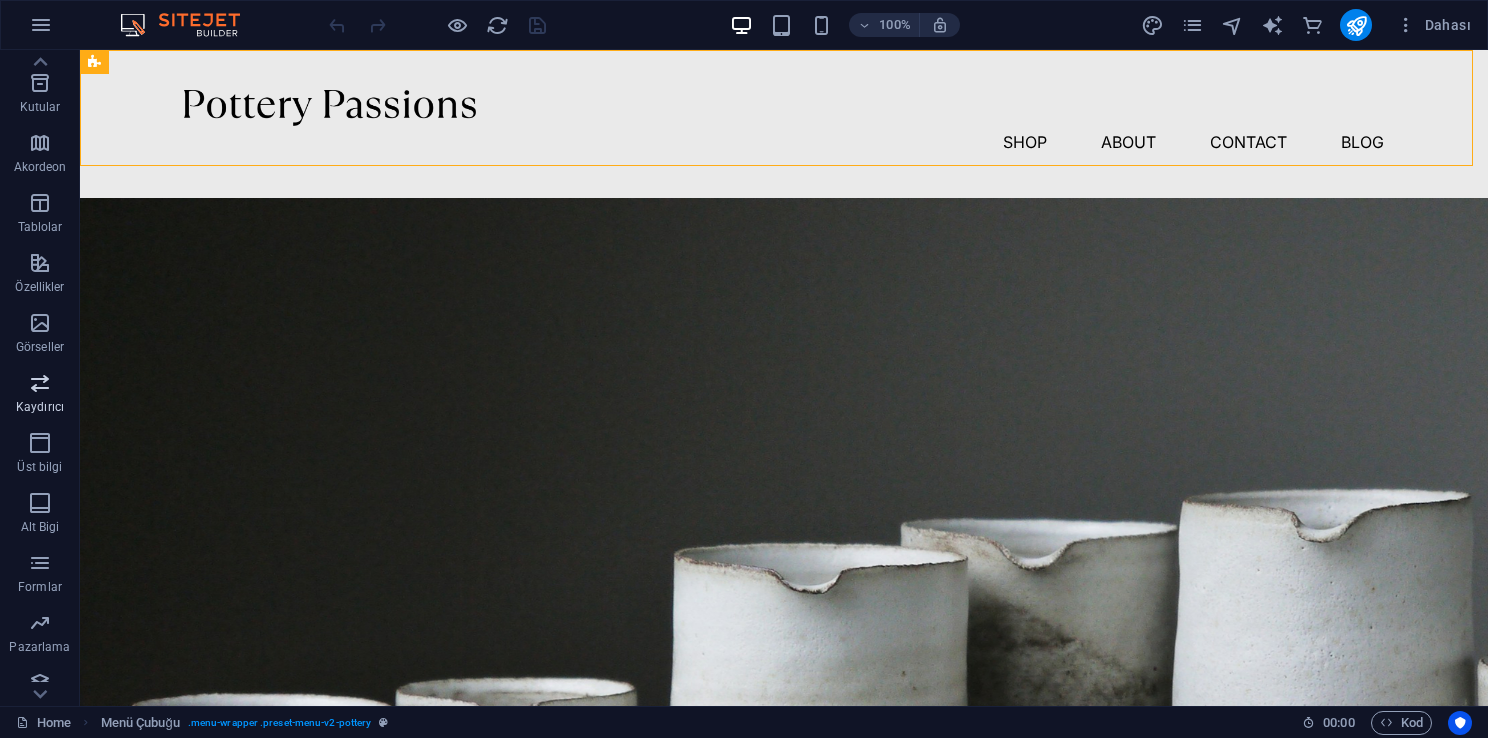 scroll, scrollTop: 303, scrollLeft: 0, axis: vertical 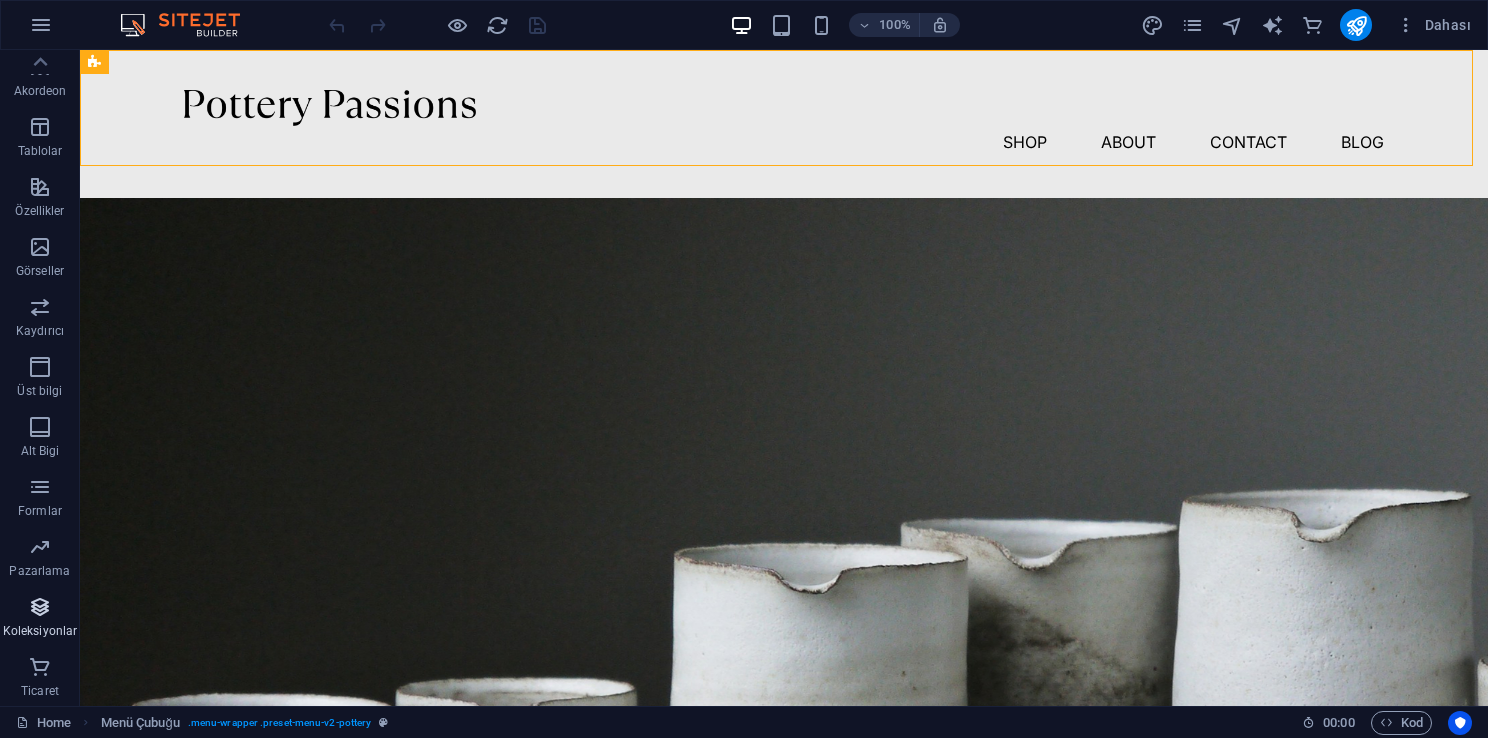 click on "Koleksiyonlar" at bounding box center (40, 619) 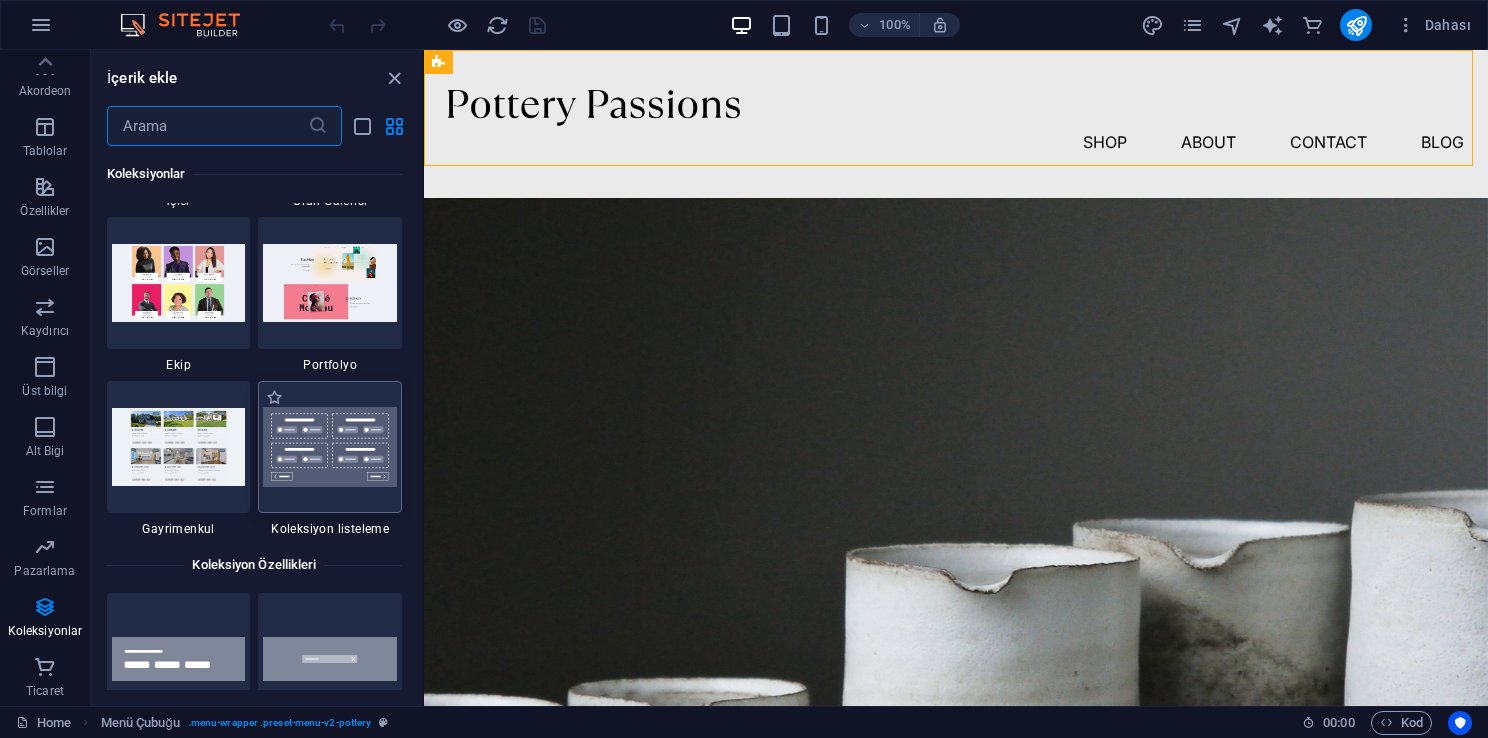 scroll, scrollTop: 18706, scrollLeft: 0, axis: vertical 